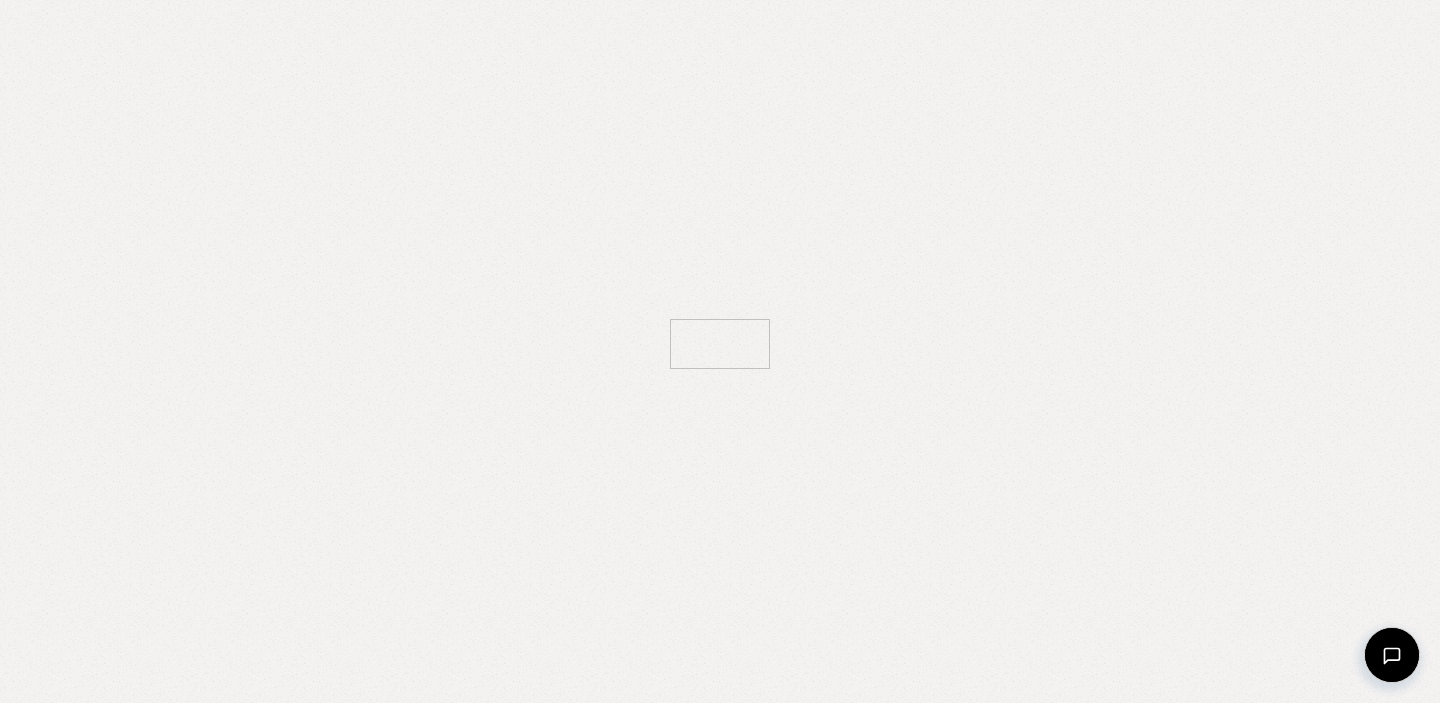 scroll, scrollTop: 0, scrollLeft: 0, axis: both 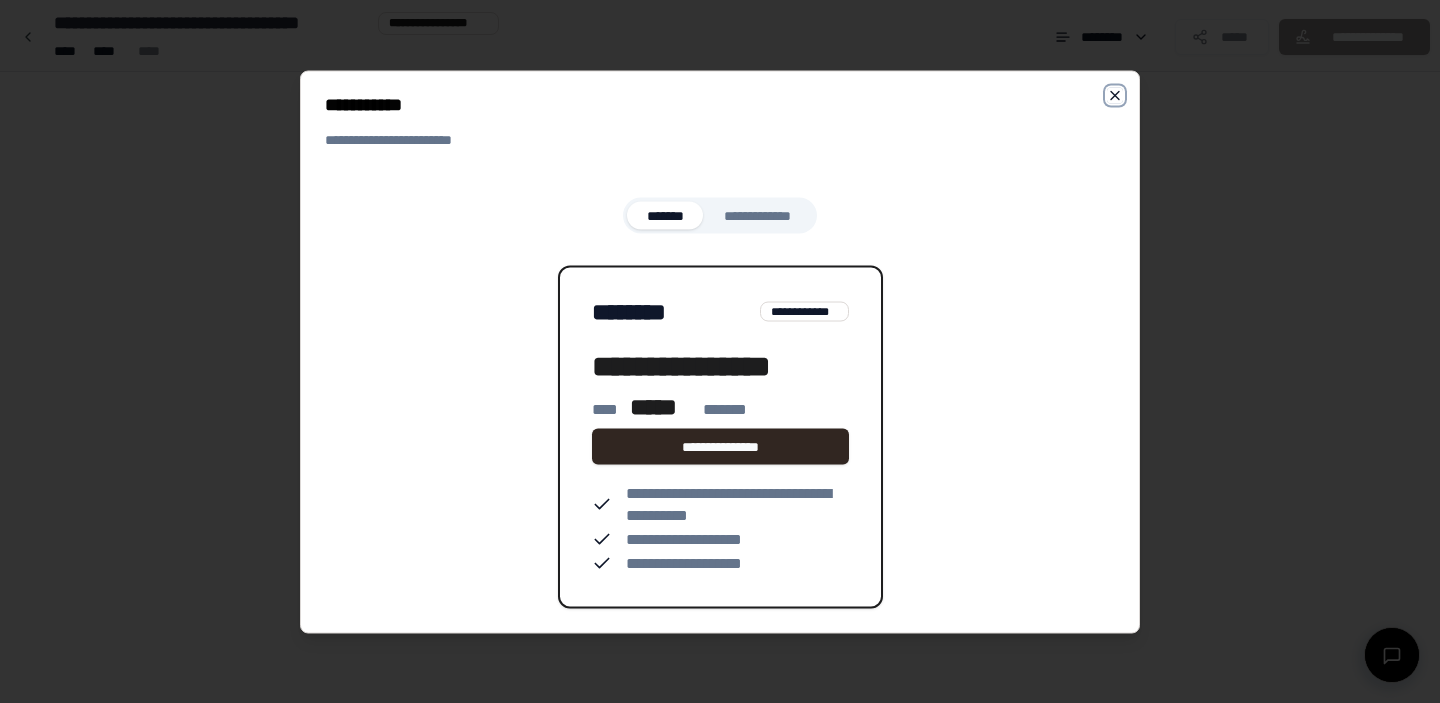 click 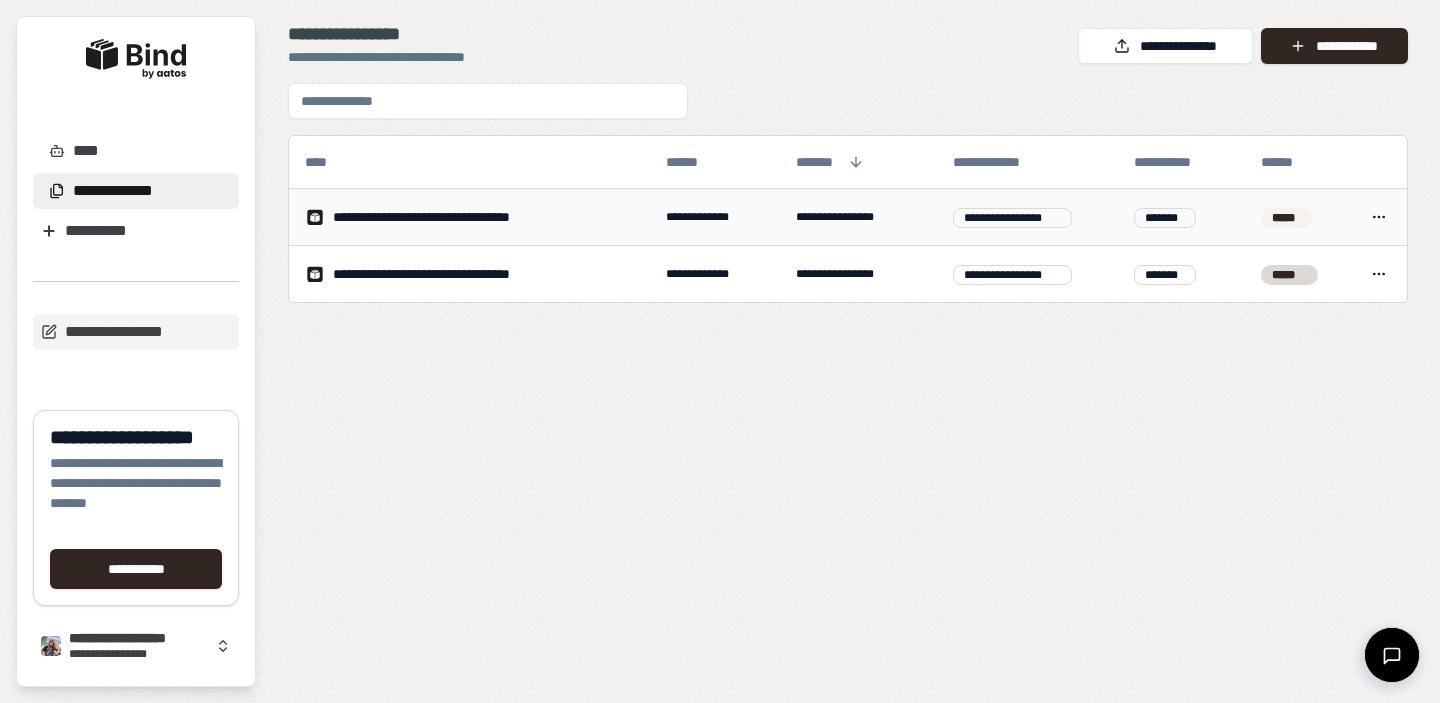 click on "**********" at bounding box center (453, 217) 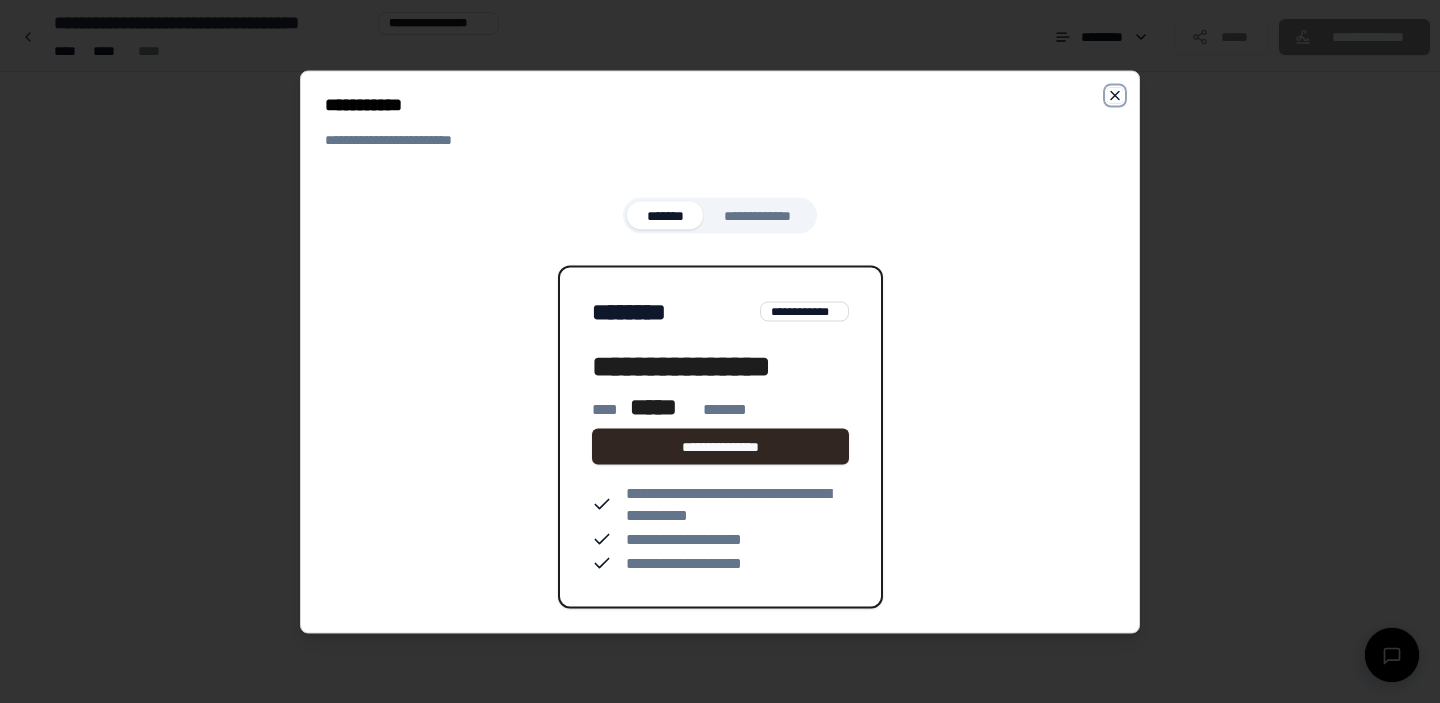 click 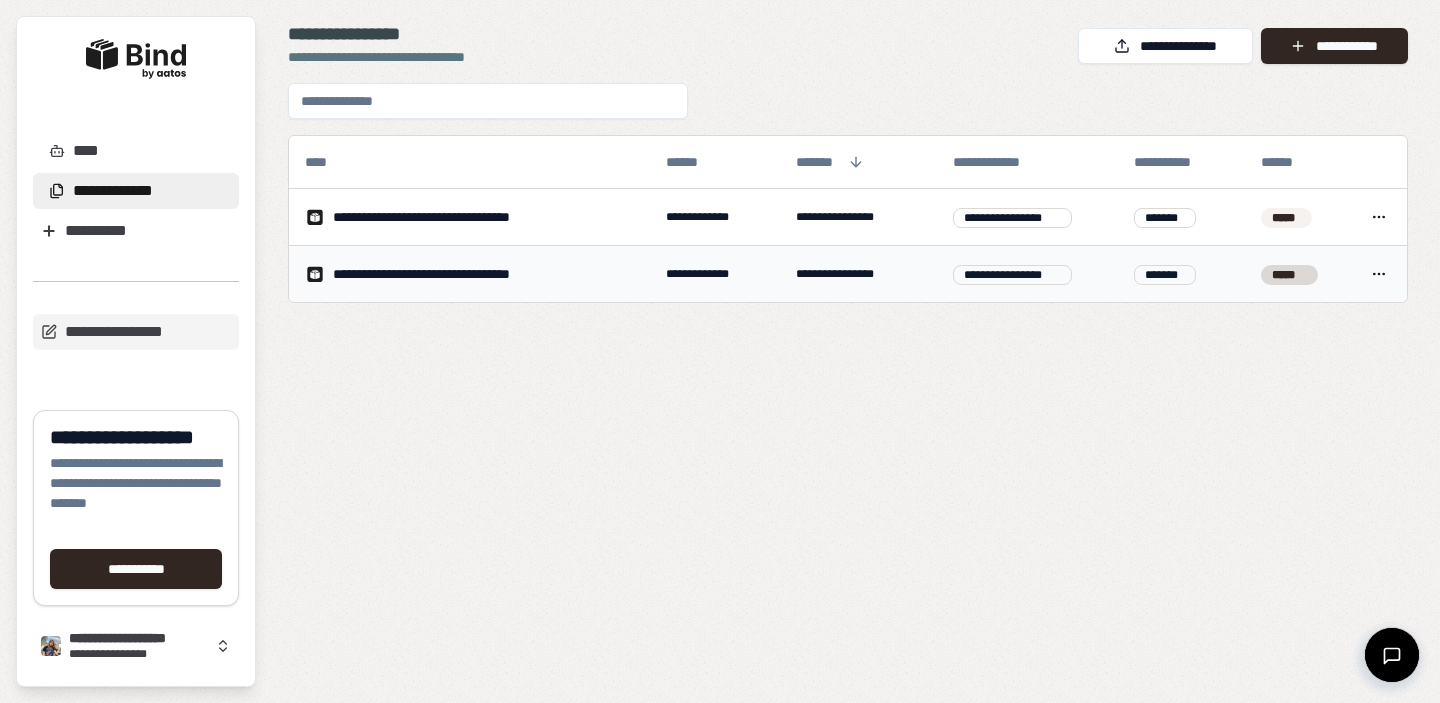 click on "**********" at bounding box center (454, 274) 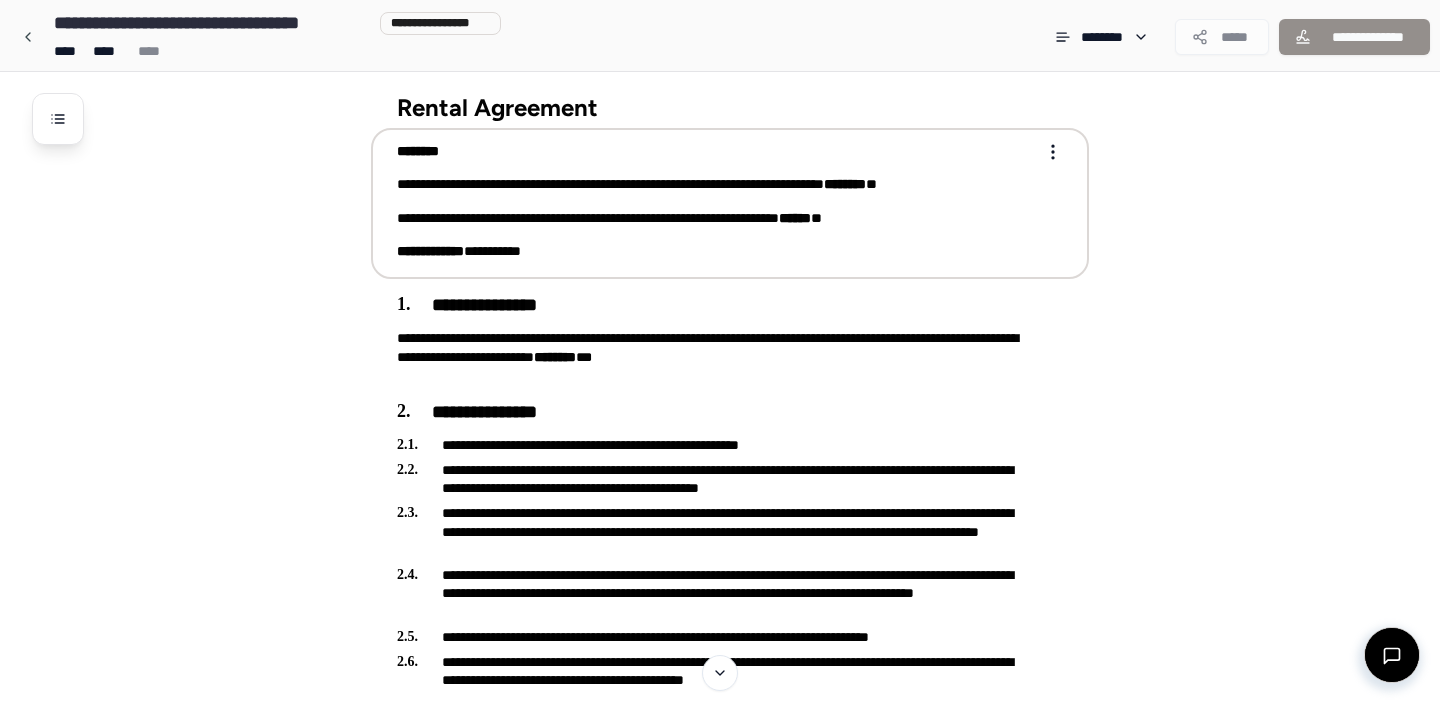 scroll, scrollTop: 0, scrollLeft: 0, axis: both 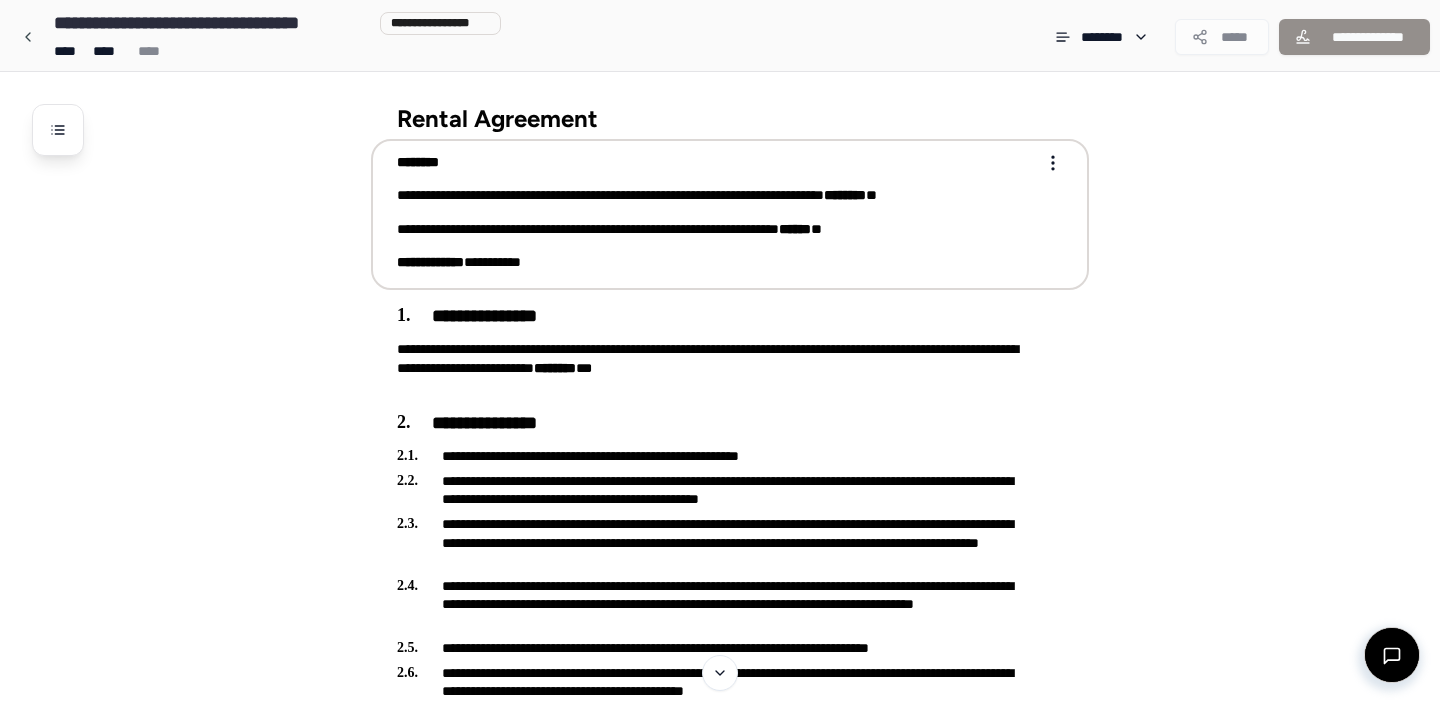 click on "[STREET] [CITY], [STATE] [ZIP]" at bounding box center (716, 195) 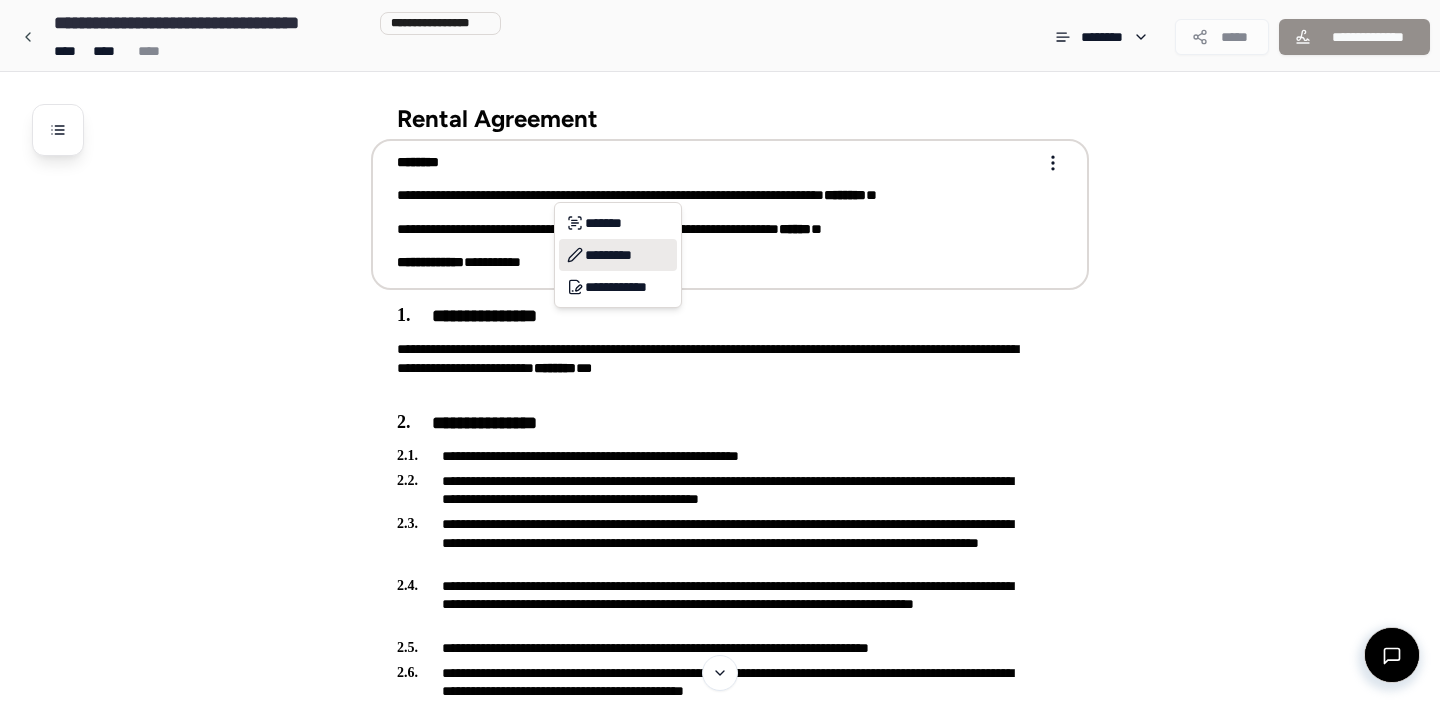 click on "*********" at bounding box center [618, 255] 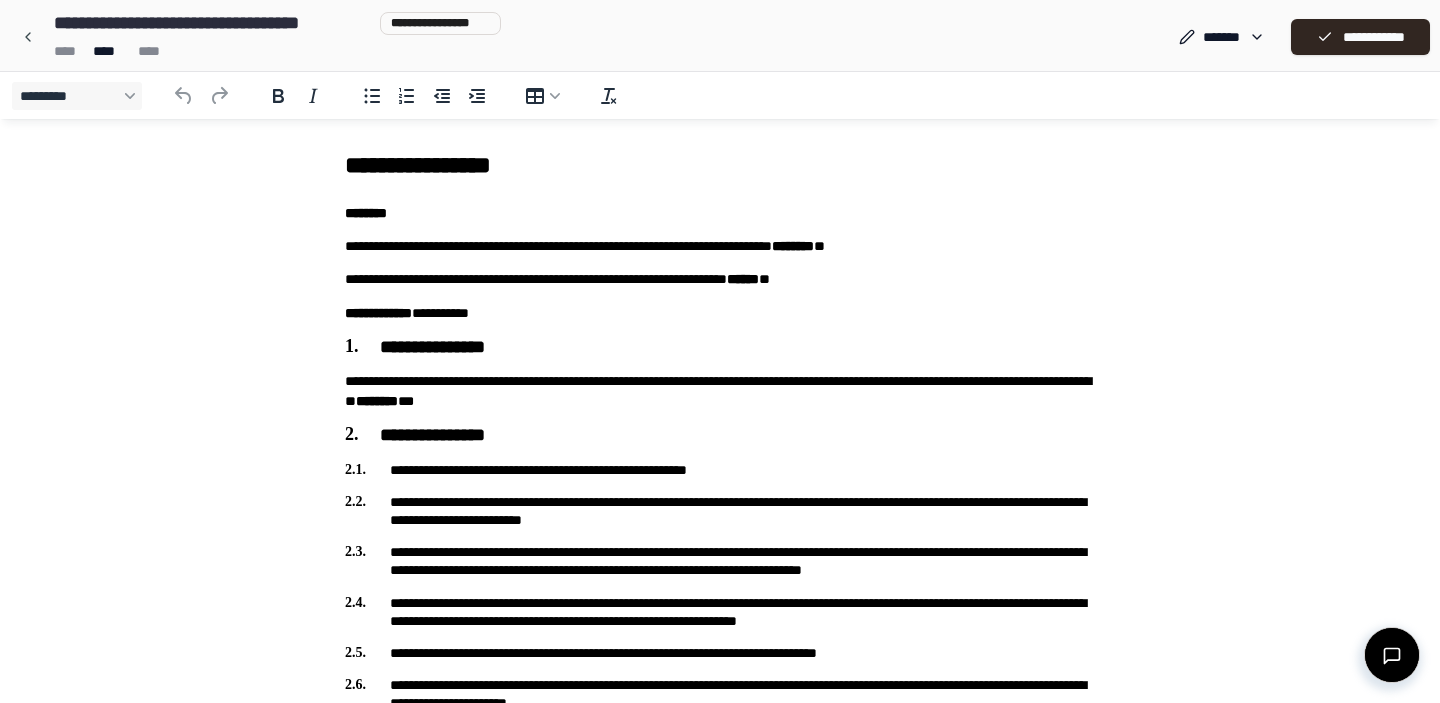 scroll, scrollTop: 0, scrollLeft: 0, axis: both 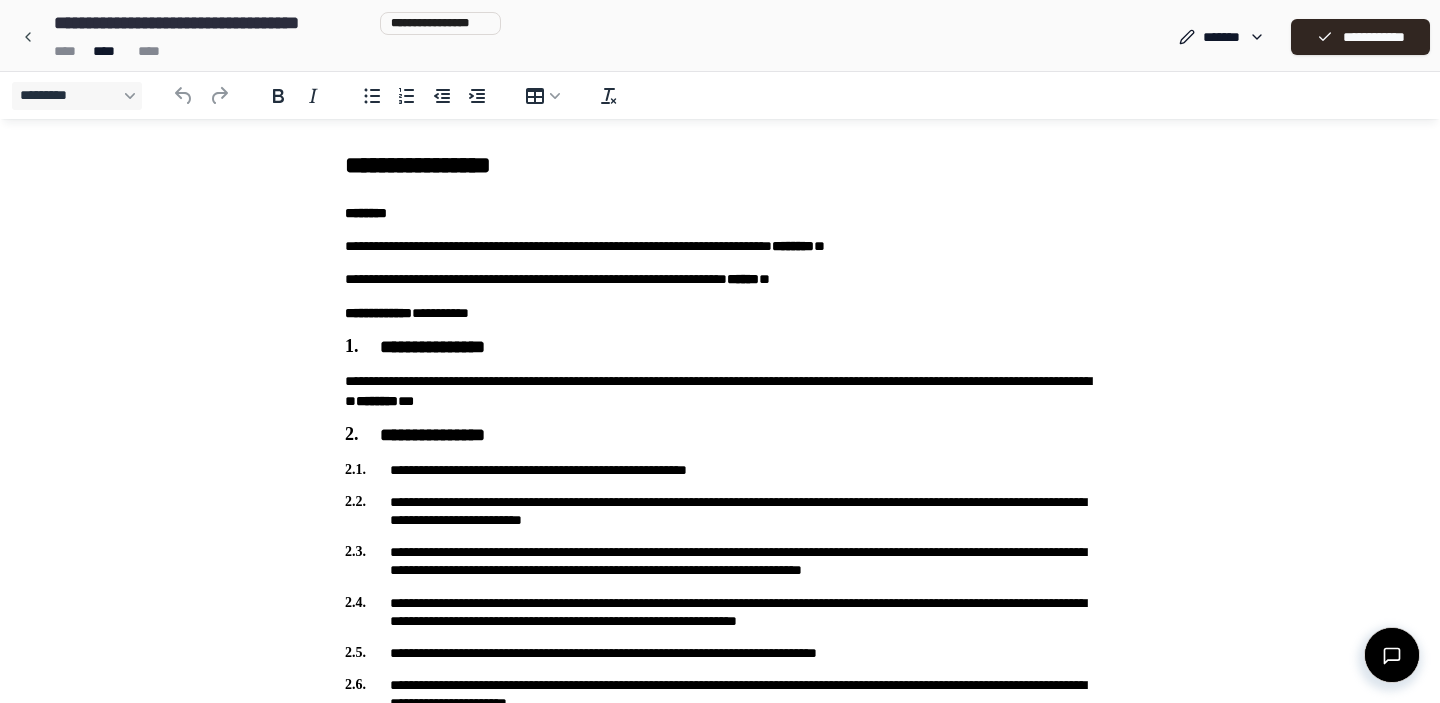 click on "[STREET] [CITY], [STATE] [ZIP]" at bounding box center (720, 246) 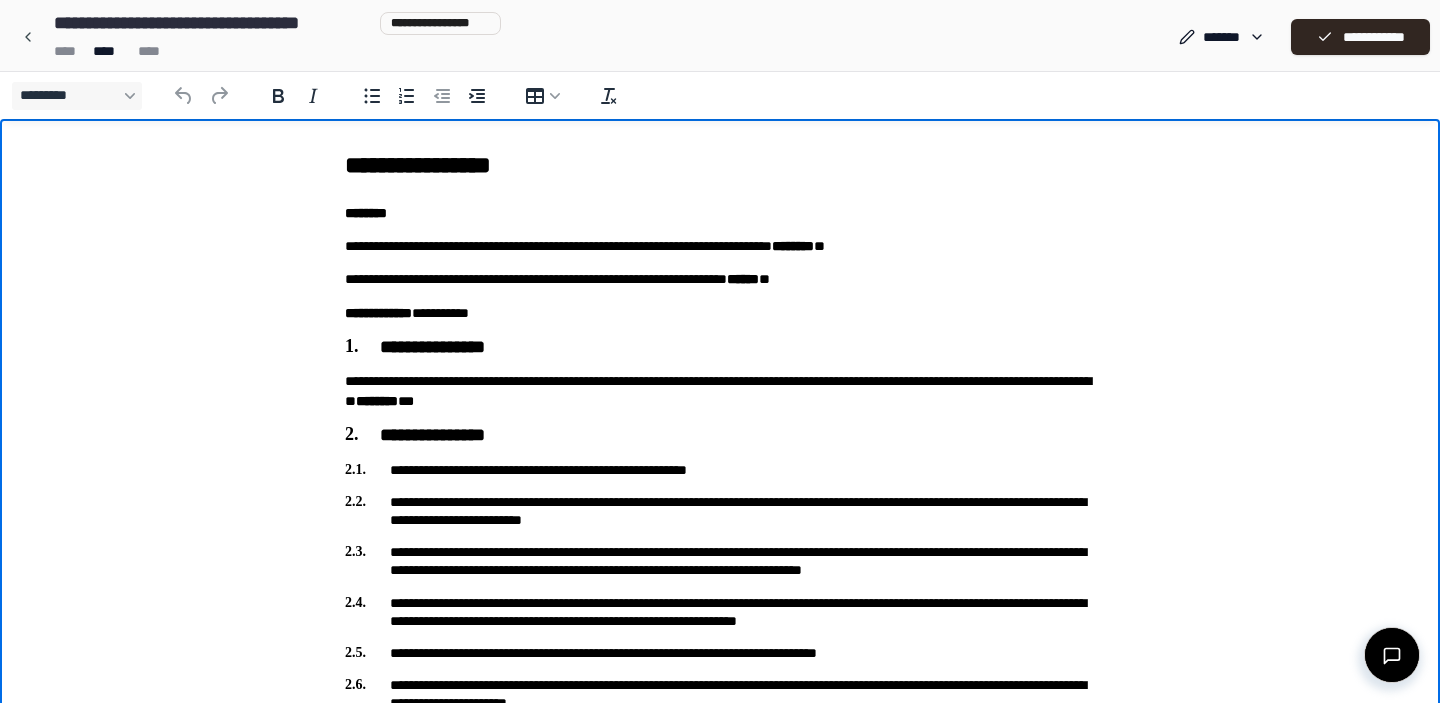 type 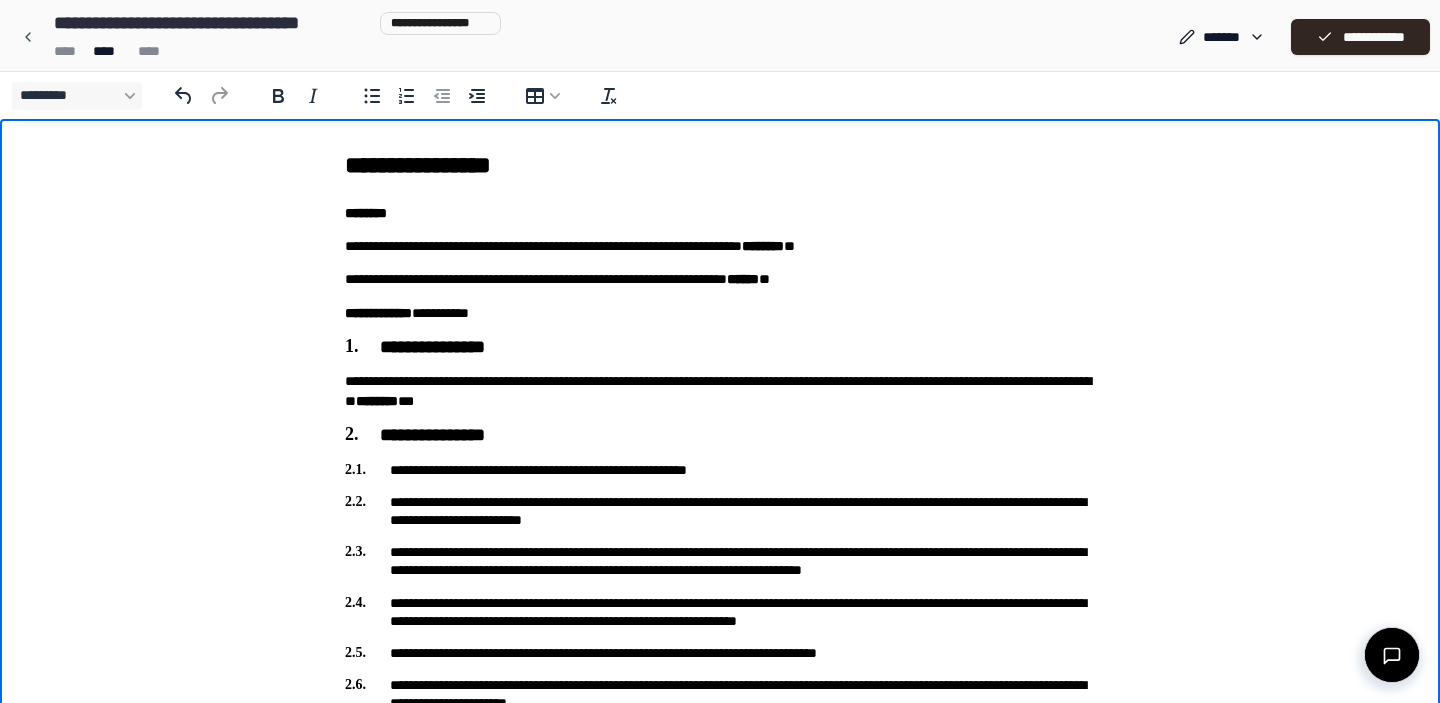 click on "[STREET] [CITY], [STATE] [ZIP]" at bounding box center (720, 246) 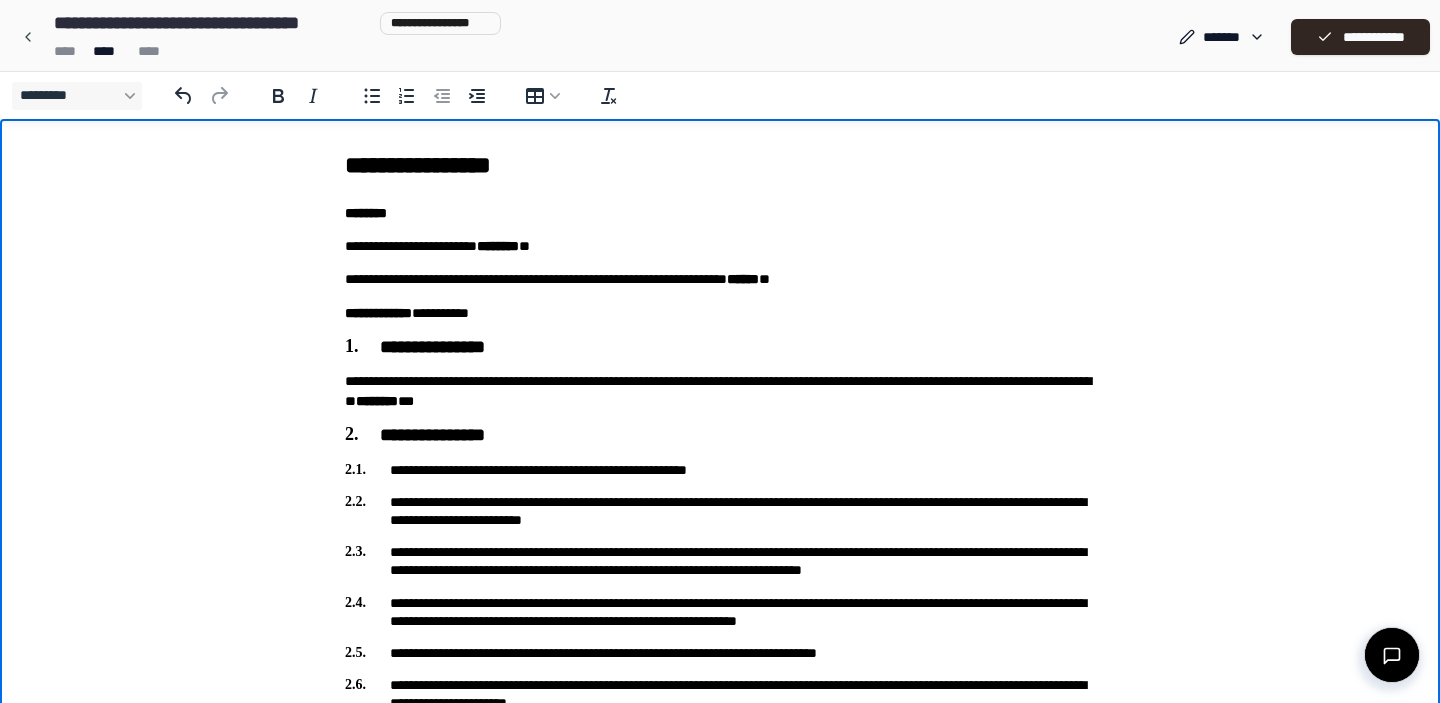 click on "[STREET] [CITY], [STATE] [ZIP]" at bounding box center [720, 279] 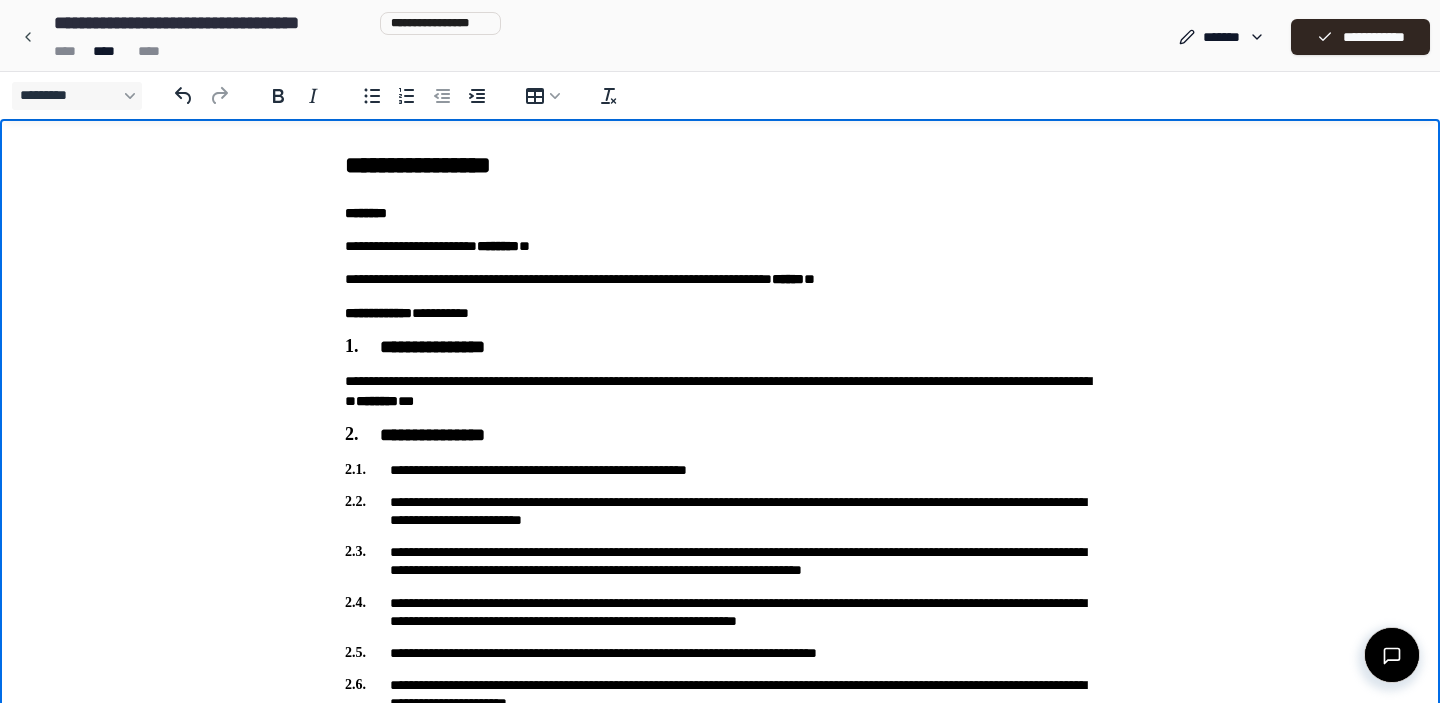click on "[STREET] [CITY], [STATE] [ZIP]" at bounding box center [720, 279] 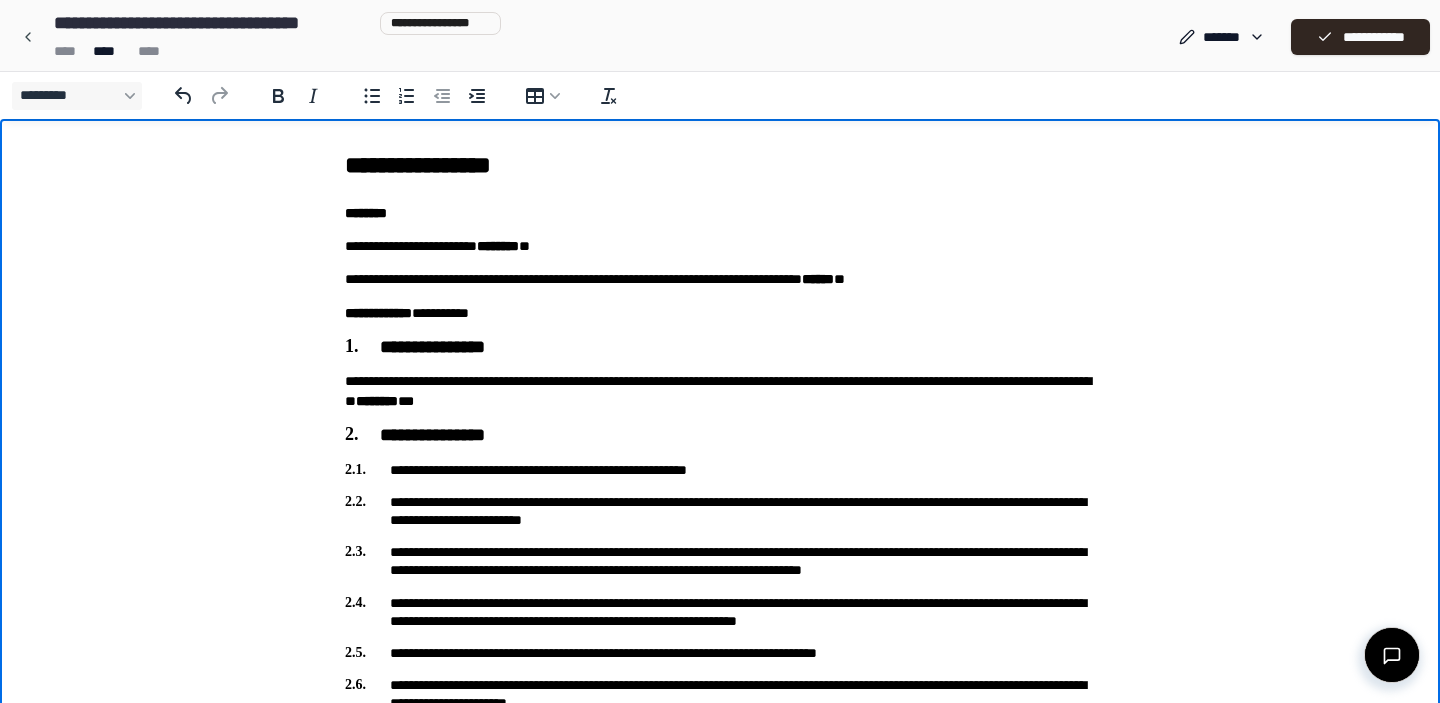 click on "[STREET] [CITY], [STATE] [ZIP]" at bounding box center (720, 279) 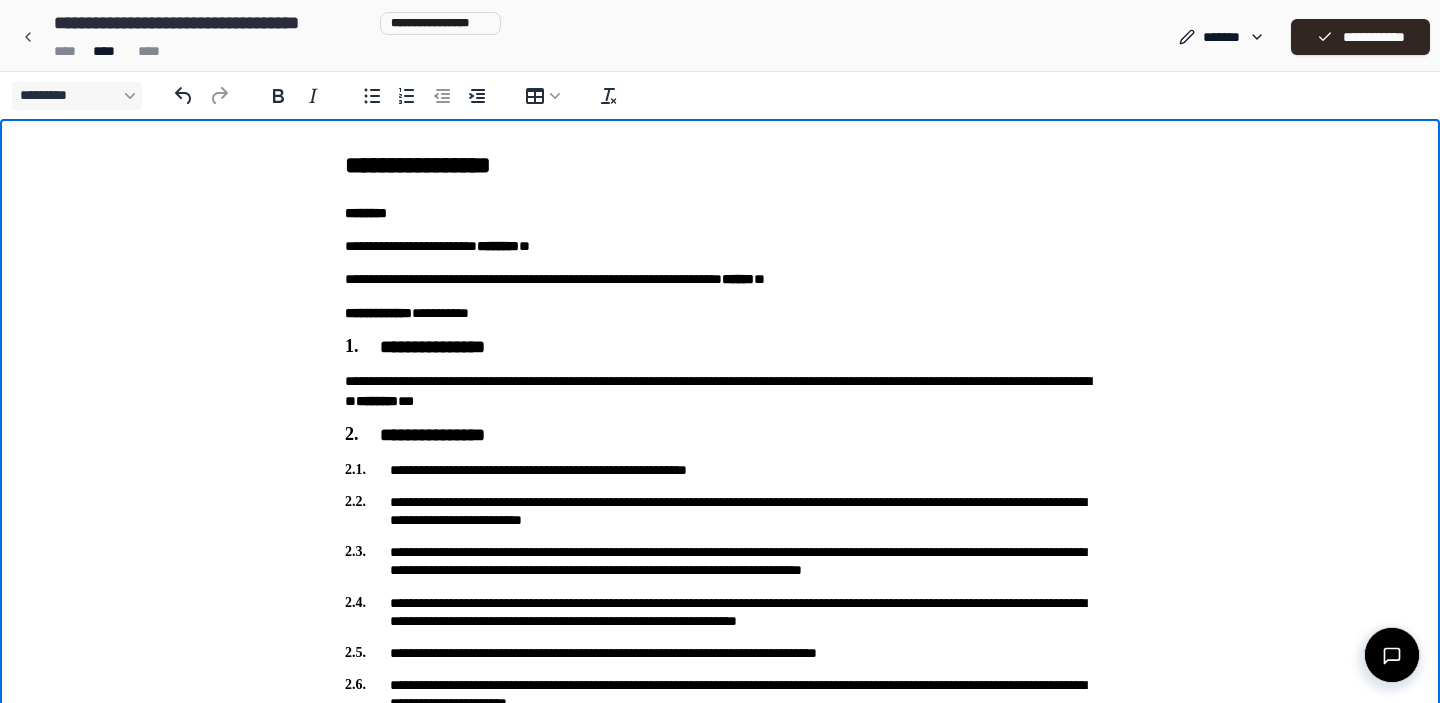 click on "[STREET] [CITY], [STATE] [ZIP]" at bounding box center (720, 279) 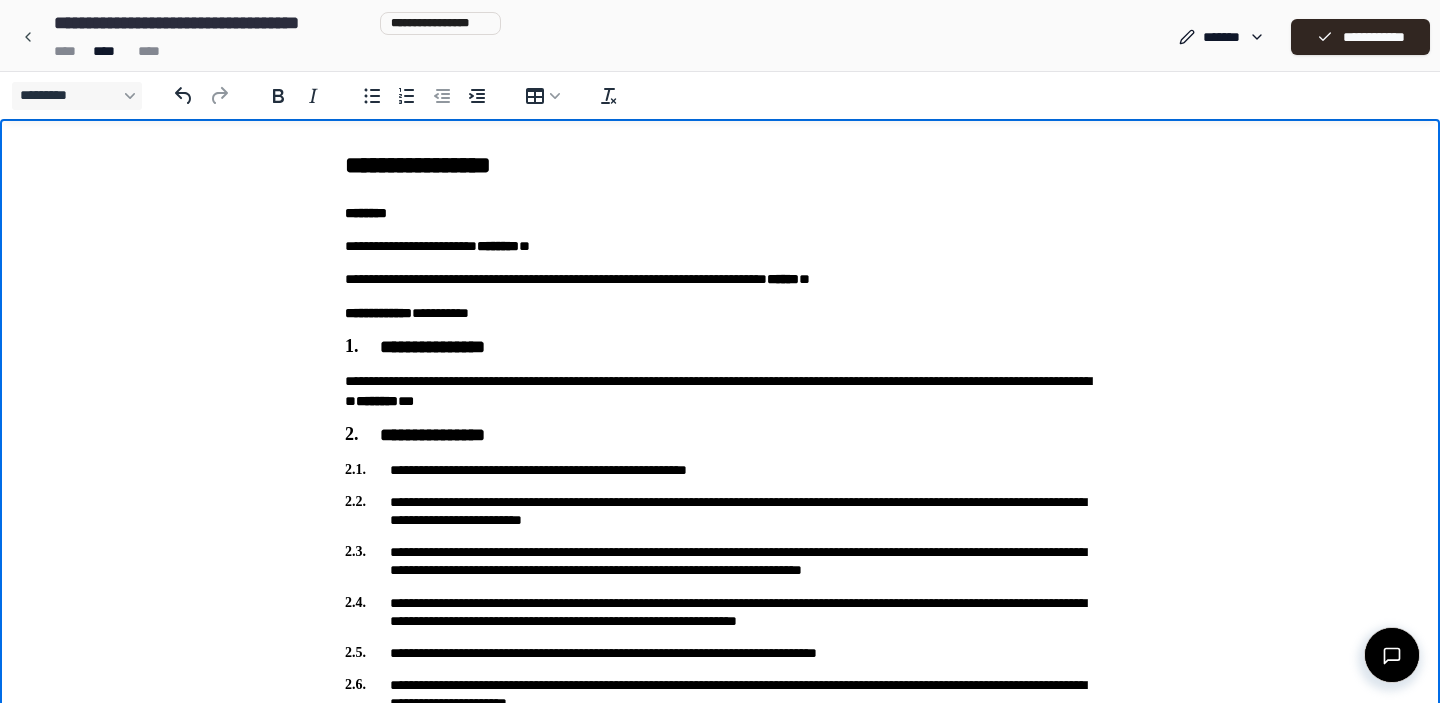 click on "[STREET] [CITY], [STATE] [ZIP]" at bounding box center (720, 279) 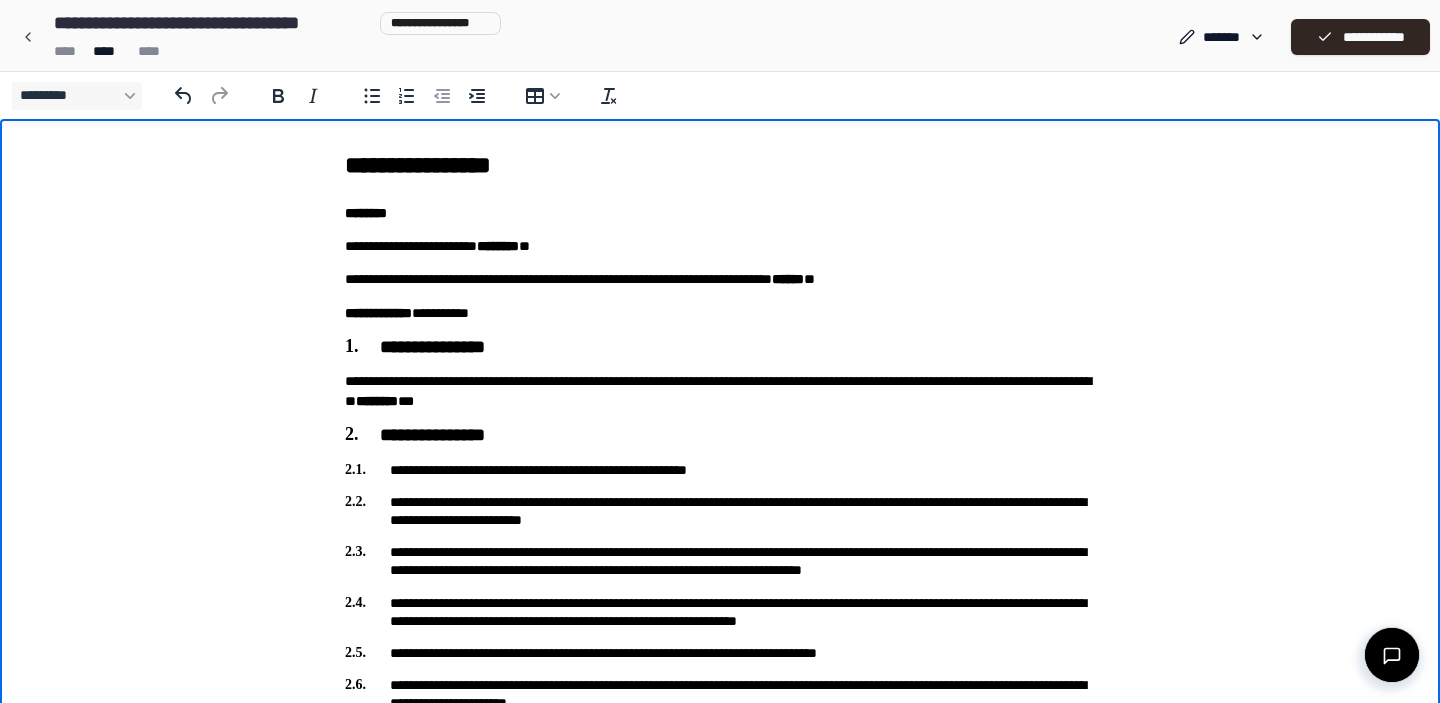 click on "[STREET] [CITY], [STATE] [ZIP]" at bounding box center [720, 279] 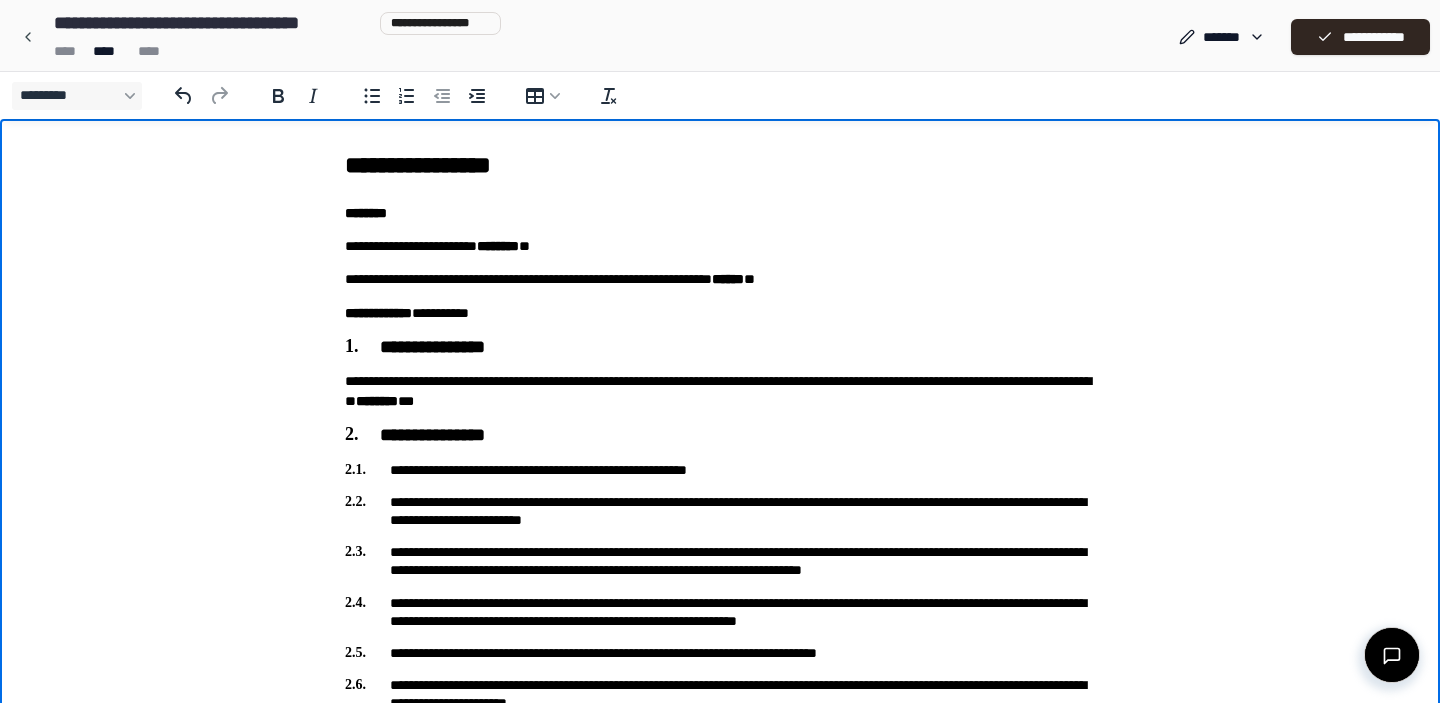click on "**********" at bounding box center [720, 313] 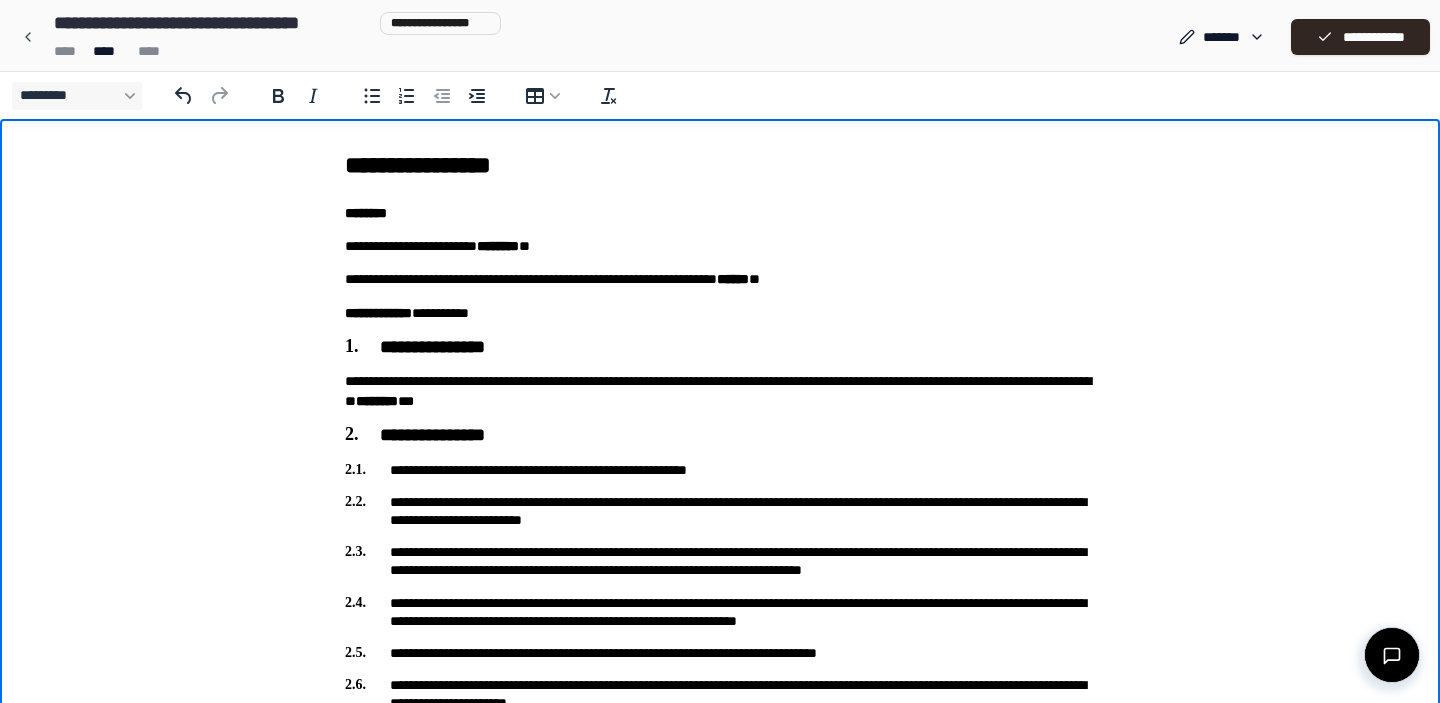 click on "**********" at bounding box center (720, 313) 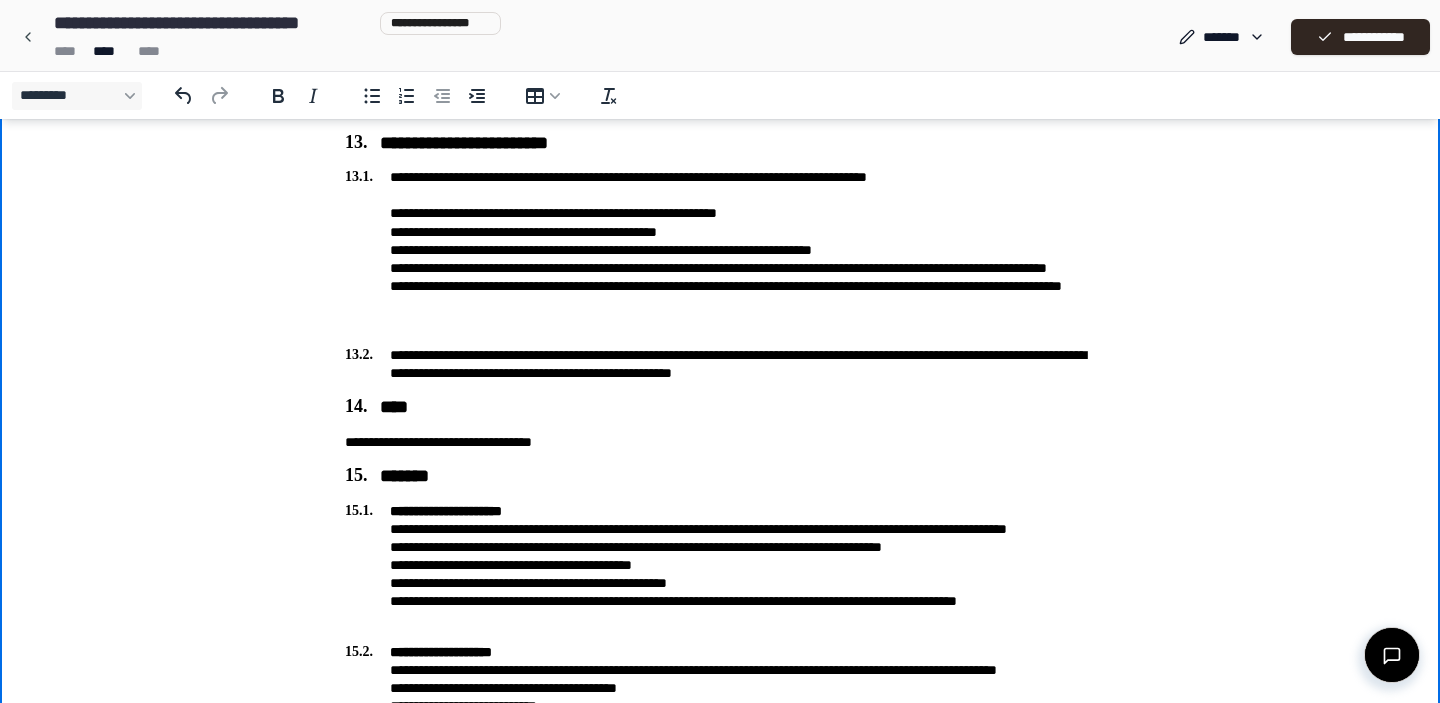 scroll, scrollTop: 4640, scrollLeft: 0, axis: vertical 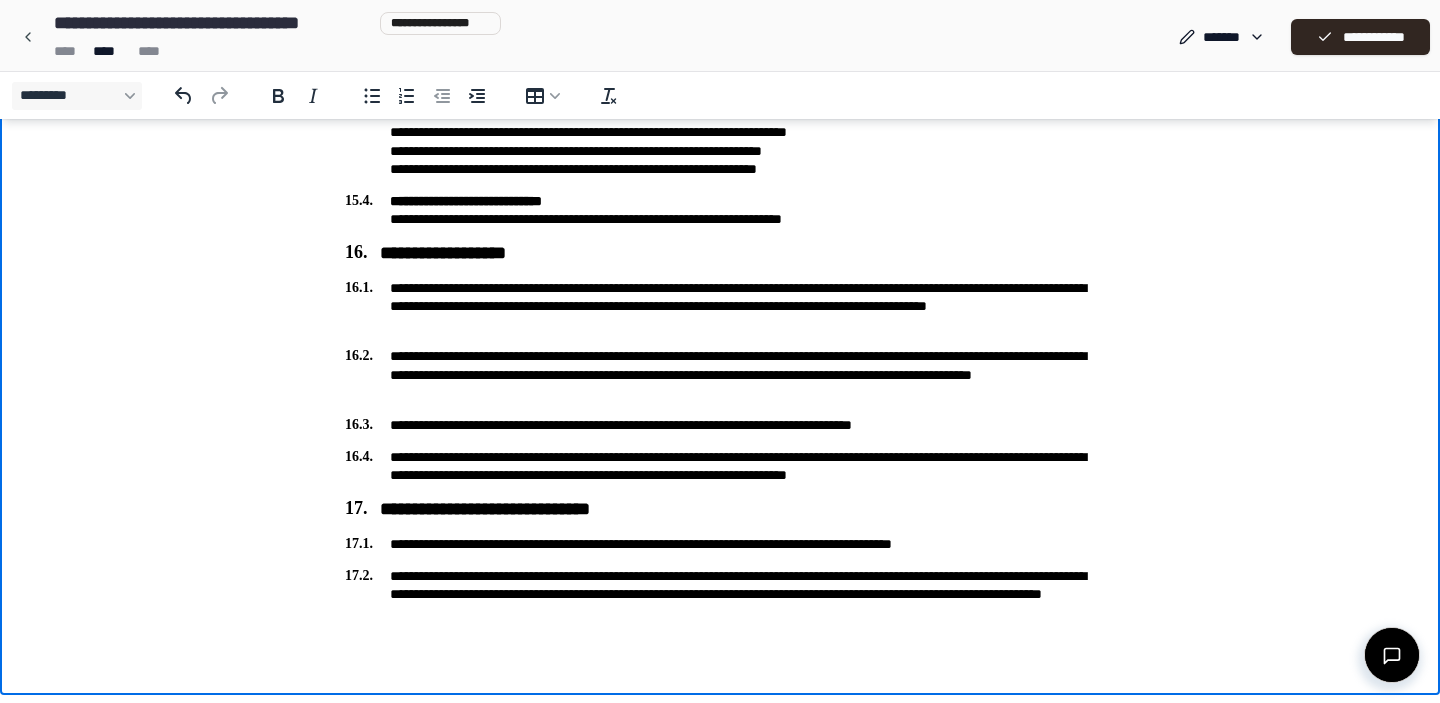 click on "**********" at bounding box center [720, 544] 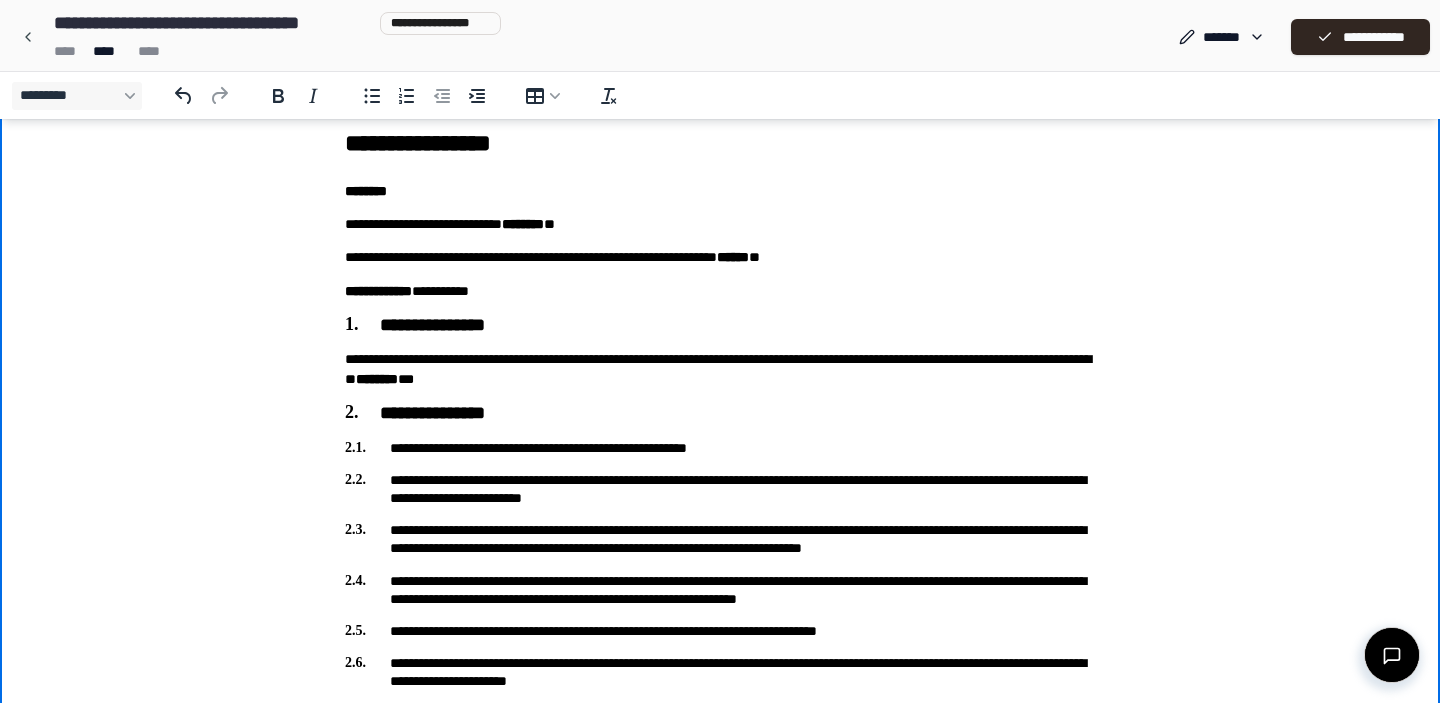 scroll, scrollTop: 0, scrollLeft: 0, axis: both 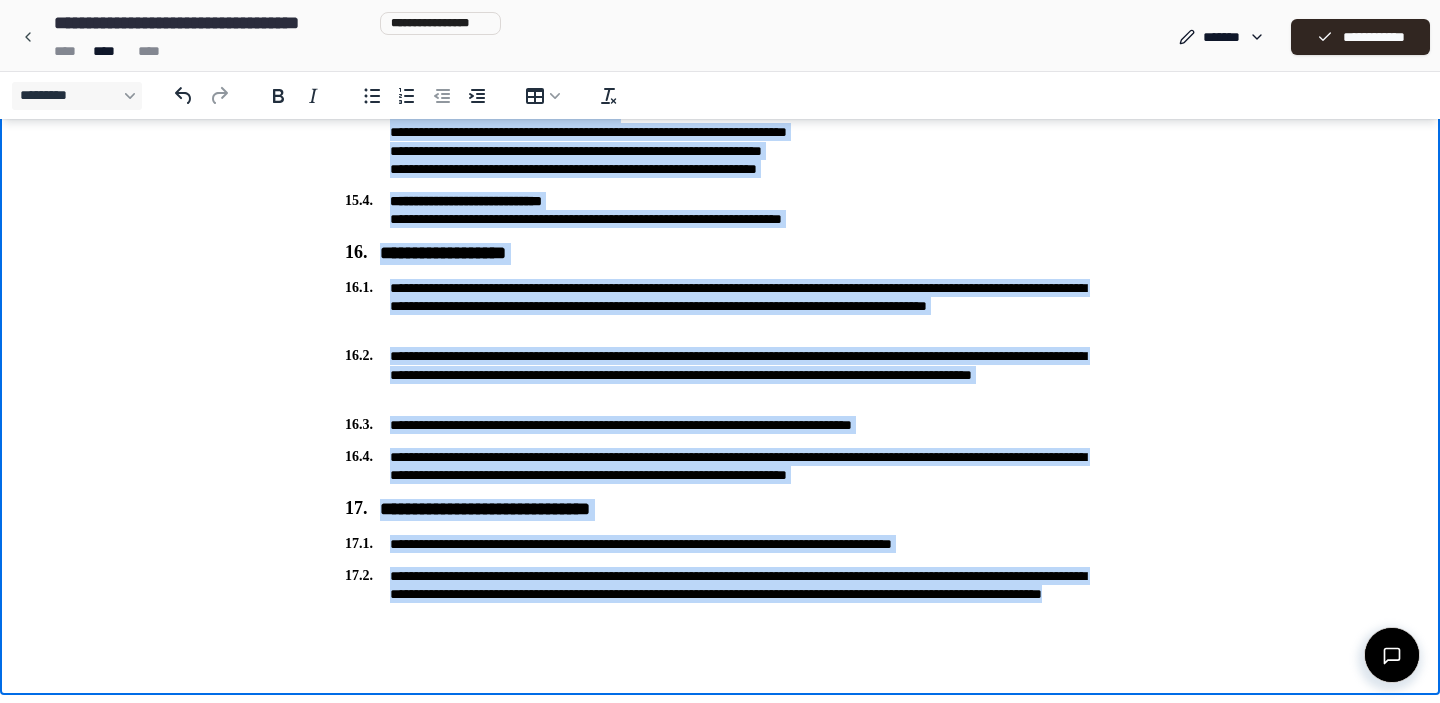 drag, startPoint x: 341, startPoint y: -4486, endPoint x: 721, endPoint y: 638, distance: 5138.0713 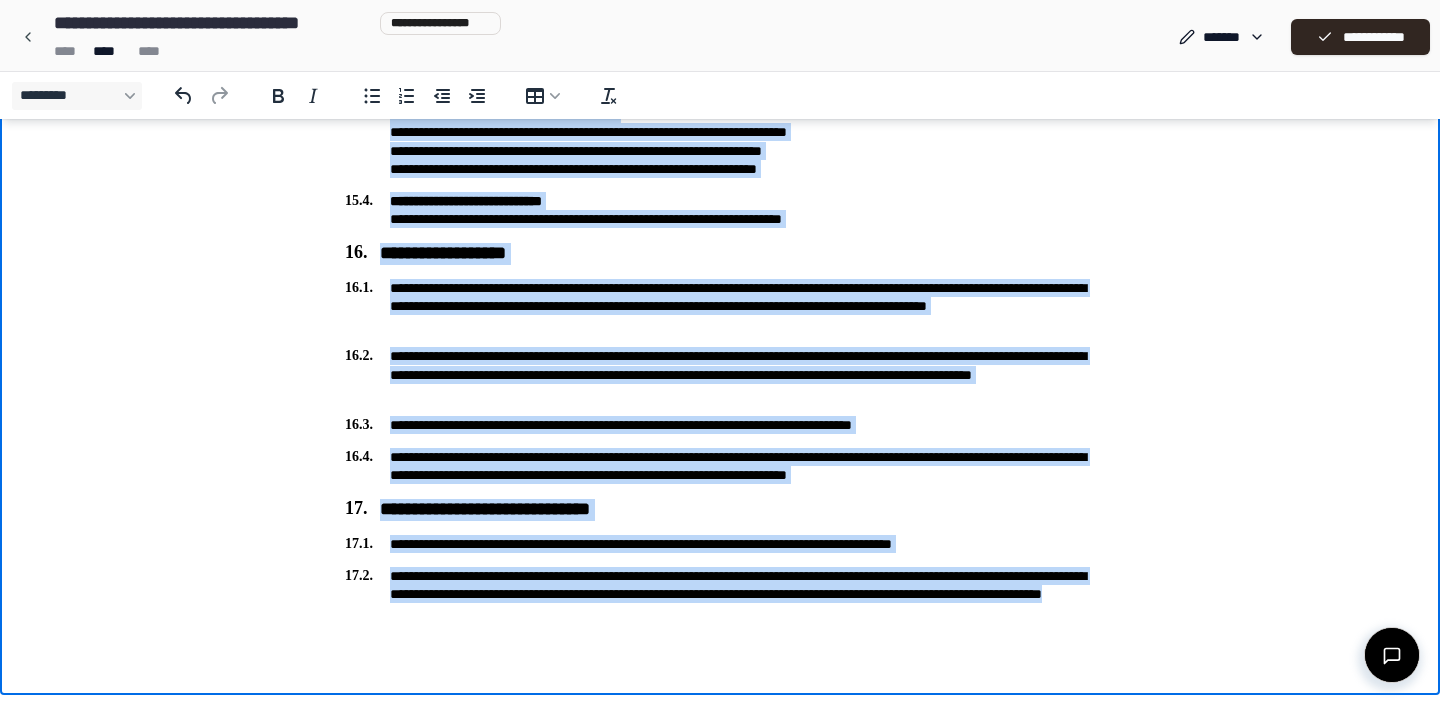 copy on "[FIRST] [LAST] [STREET] [CITY], [STATE] [ZIP] [STREET] [CITY], [STATE] [ZIP] [STREET] [CITY], [STATE] [ZIP] [PHONE] [EMAIL] [DATE] [DATE] [DATE] [DATE] [DATE] [DATE] [DATE] [DATE] [DATE] [DATE]" 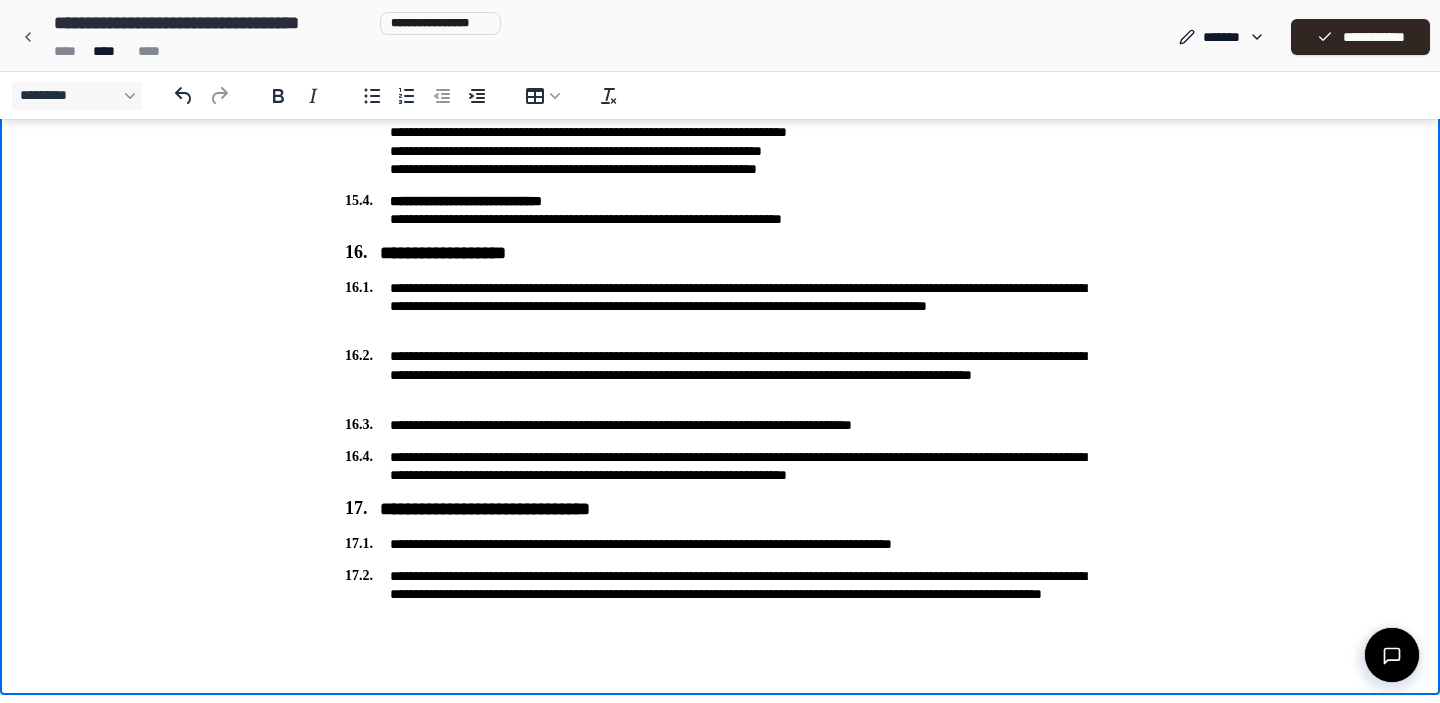 click on "[FIRST] [LAST] [STREET] [CITY], [STATE] [ZIP] [STREET] [CITY], [STATE] [ZIP] [STREET] [CITY], [STATE] [ZIP] [PHONE] [EMAIL] [DATE] [DATE] [DATE] [DATE] [DATE] [DATE] [DATE] [DATE] [DATE] [DATE]" at bounding box center (720, -1938) 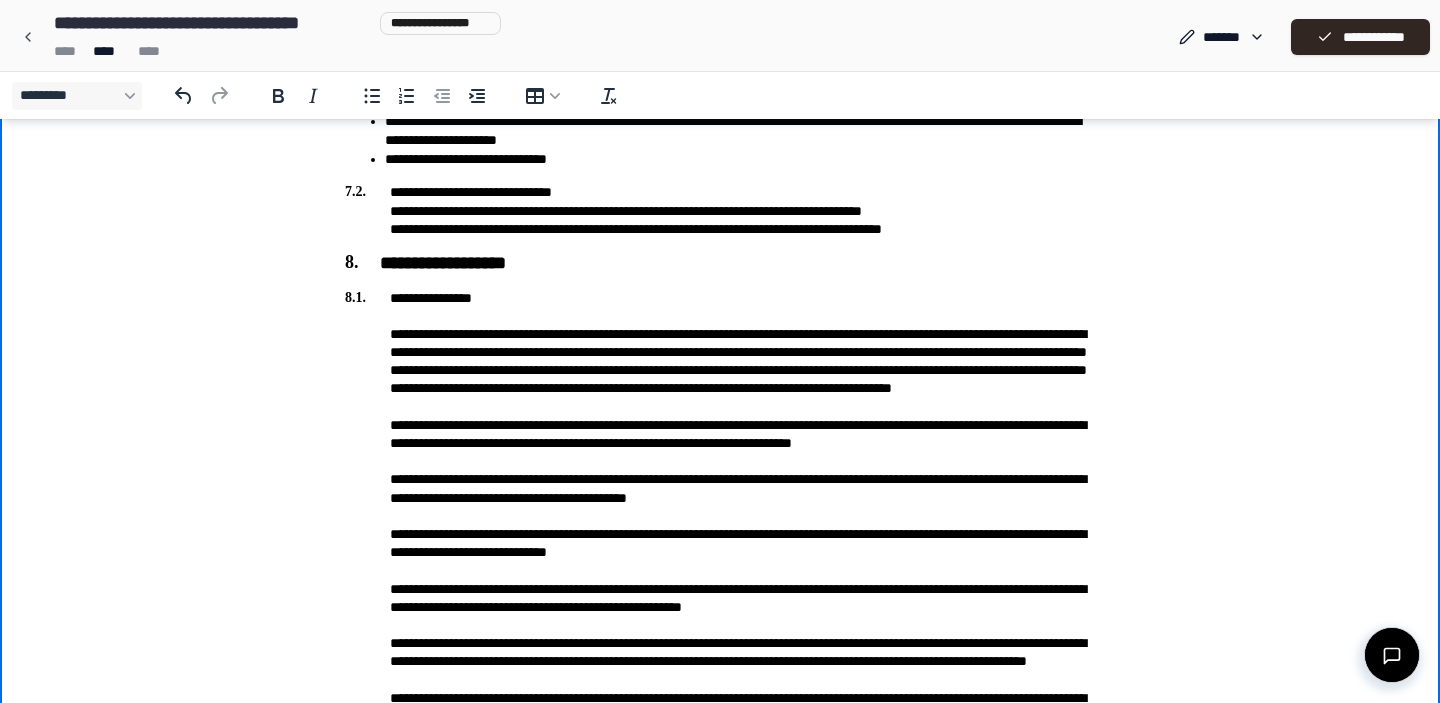 scroll, scrollTop: 2009, scrollLeft: 0, axis: vertical 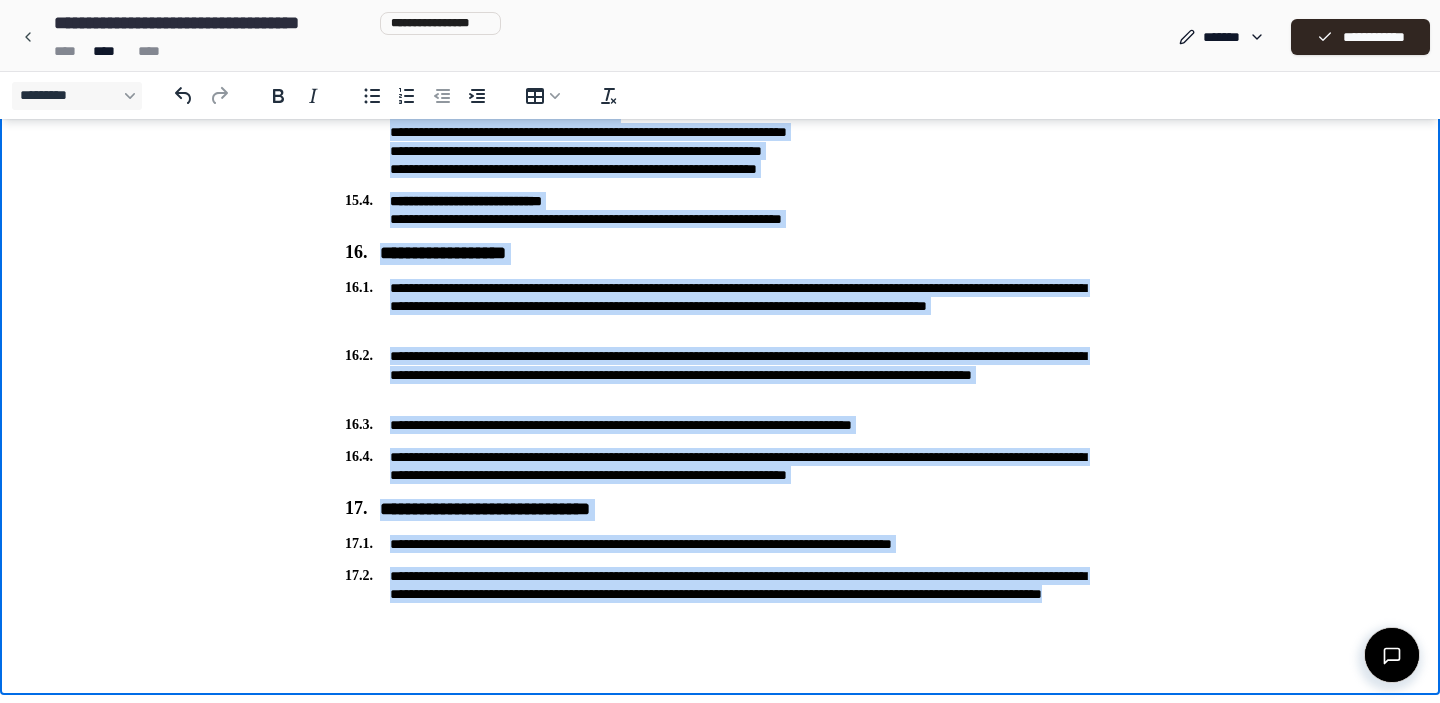 drag, startPoint x: 343, startPoint y: -4476, endPoint x: 700, endPoint y: 614, distance: 5102.5044 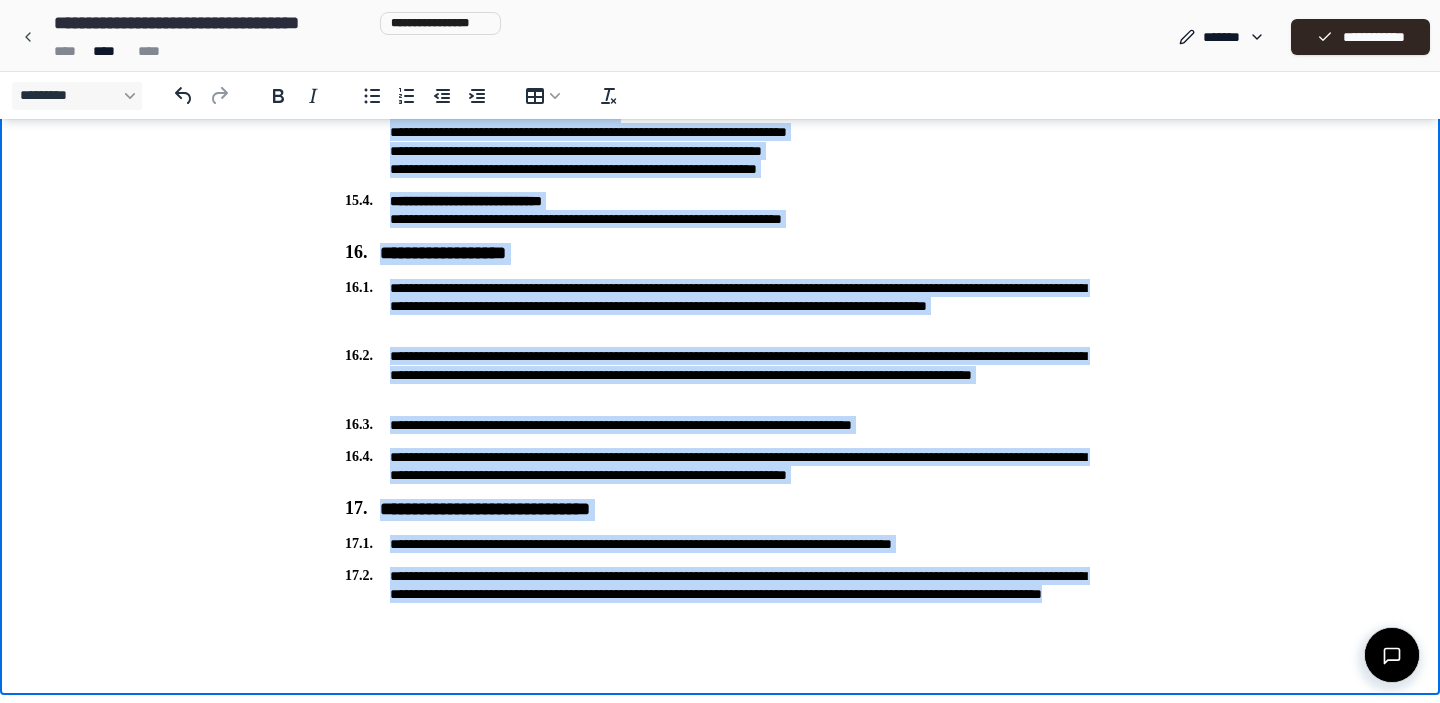 copy on "[FIRST] [LAST] [STREET] [CITY], [STATE] [ZIP] [STREET] [CITY], [STATE] [ZIP] [STREET] [CITY], [STATE] [ZIP] [PHONE] [EMAIL] [DATE] [DATE] [DATE] [DATE] [DATE] [DATE] [DATE] [DATE] [DATE] [DATE]" 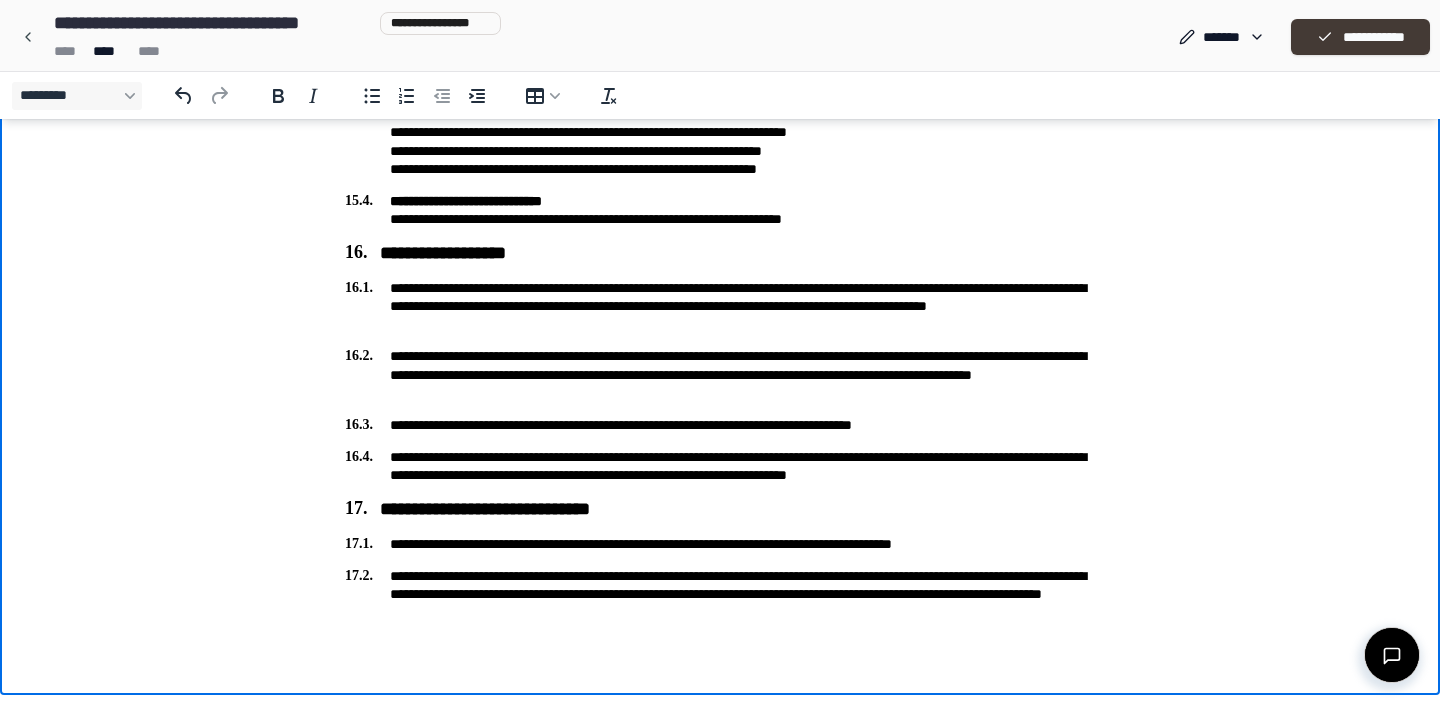 click on "**********" at bounding box center (1360, 37) 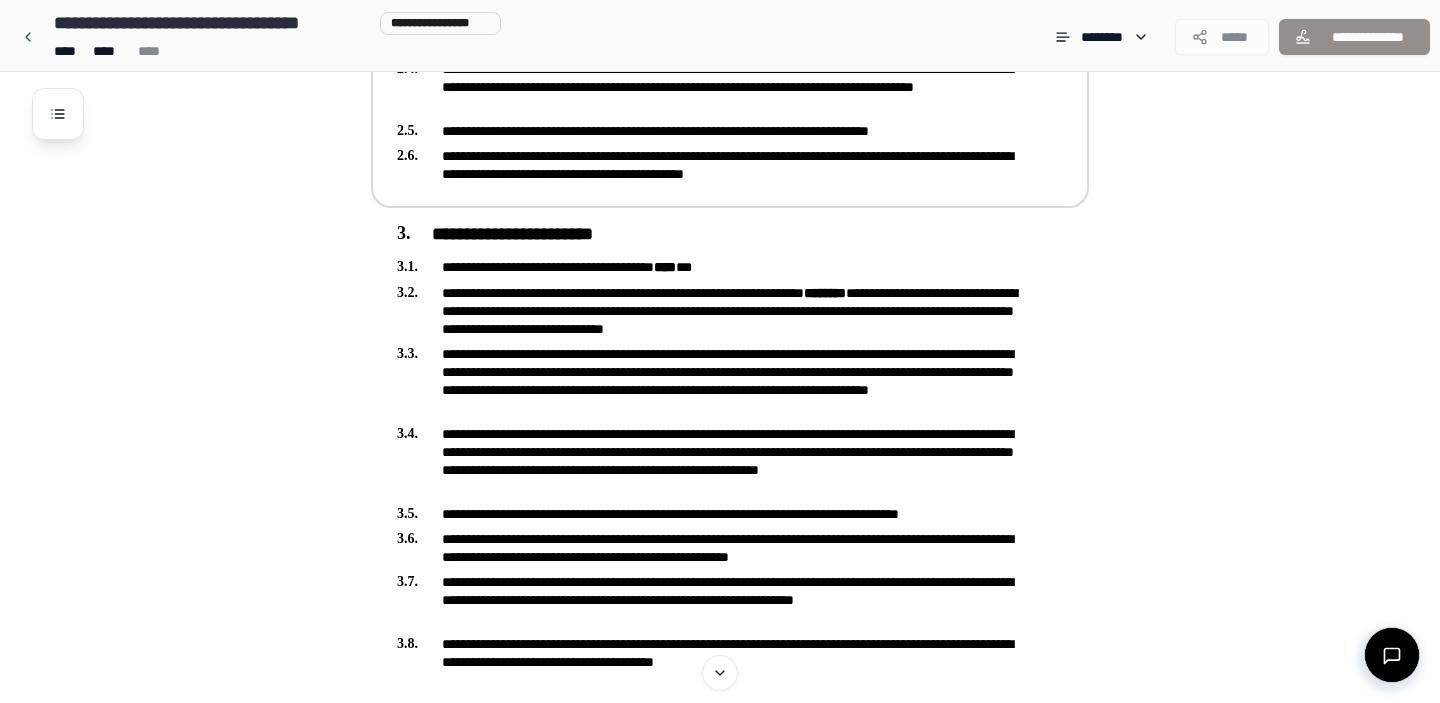 scroll, scrollTop: 0, scrollLeft: 0, axis: both 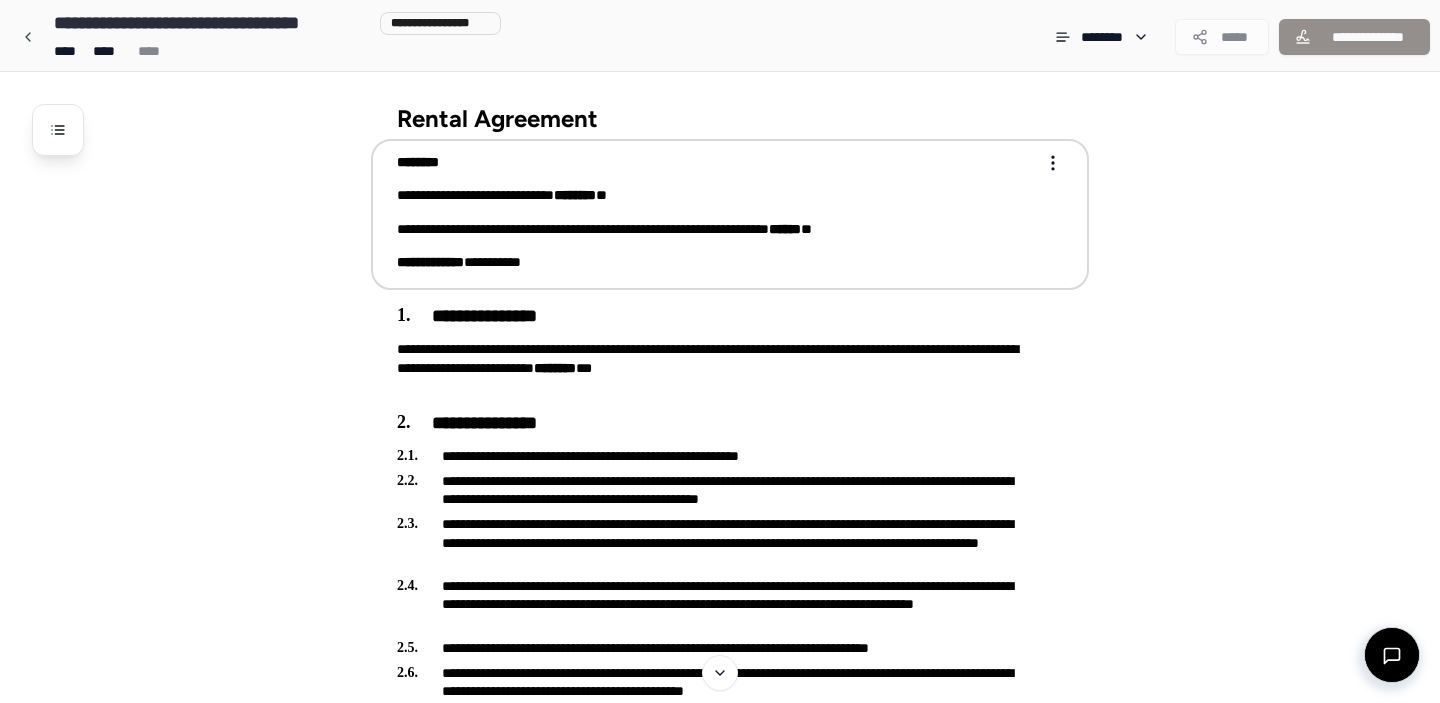 click on "Rental Agreement ********
[STREET] [CITY], [STATE] [ZIP]
[STREET] [CITY], [STATE] [ZIP]
[STREET] [CITY], [STATE] [ZIP]
[PHONE]
[EMAIL]
[DATE] [DATE]
[EMAIL]
[DATE]
[DATE]
[DATE]
[DATE]
**** ***
********" at bounding box center (720, 3155) 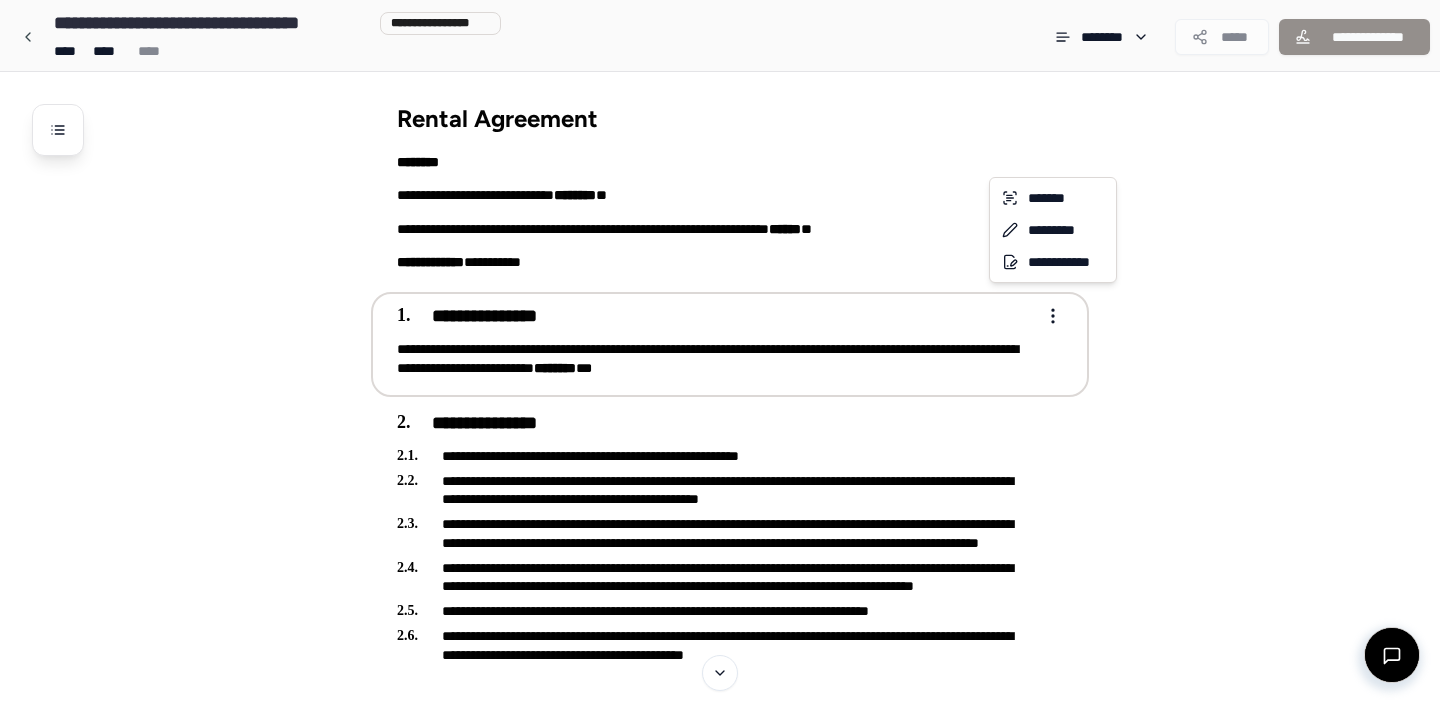 click on "Rental Agreement ********
[STREET] [CITY], [STATE] [ZIP]
[STREET] [CITY], [STATE] [ZIP]
[STREET] [CITY], [STATE] [ZIP]
[PHONE]
[EMAIL]
[DATE] [DATE]
[EMAIL]
[DATE]
[DATE]
[DATE]
[DATE]
**** ***
********" at bounding box center (720, 3155) 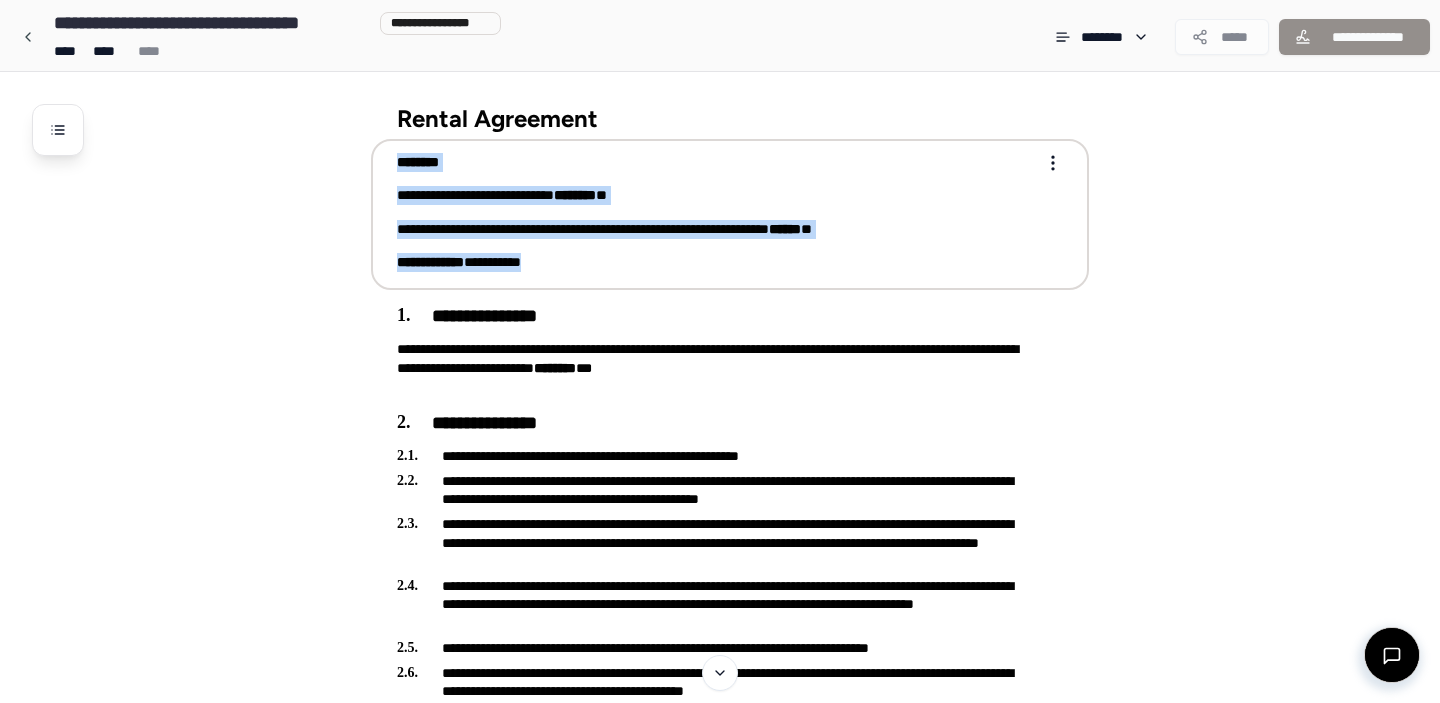 drag, startPoint x: 390, startPoint y: 157, endPoint x: 562, endPoint y: 263, distance: 202.0396 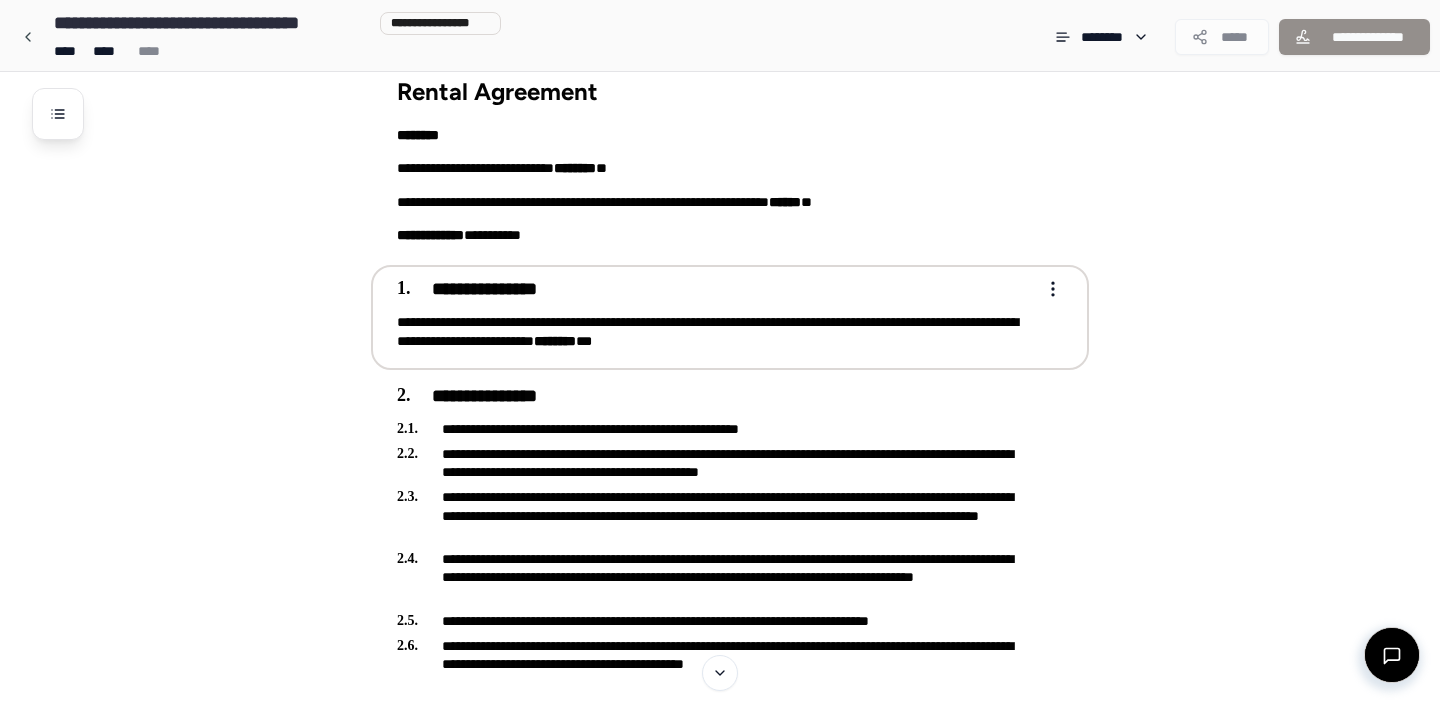 scroll, scrollTop: 0, scrollLeft: 0, axis: both 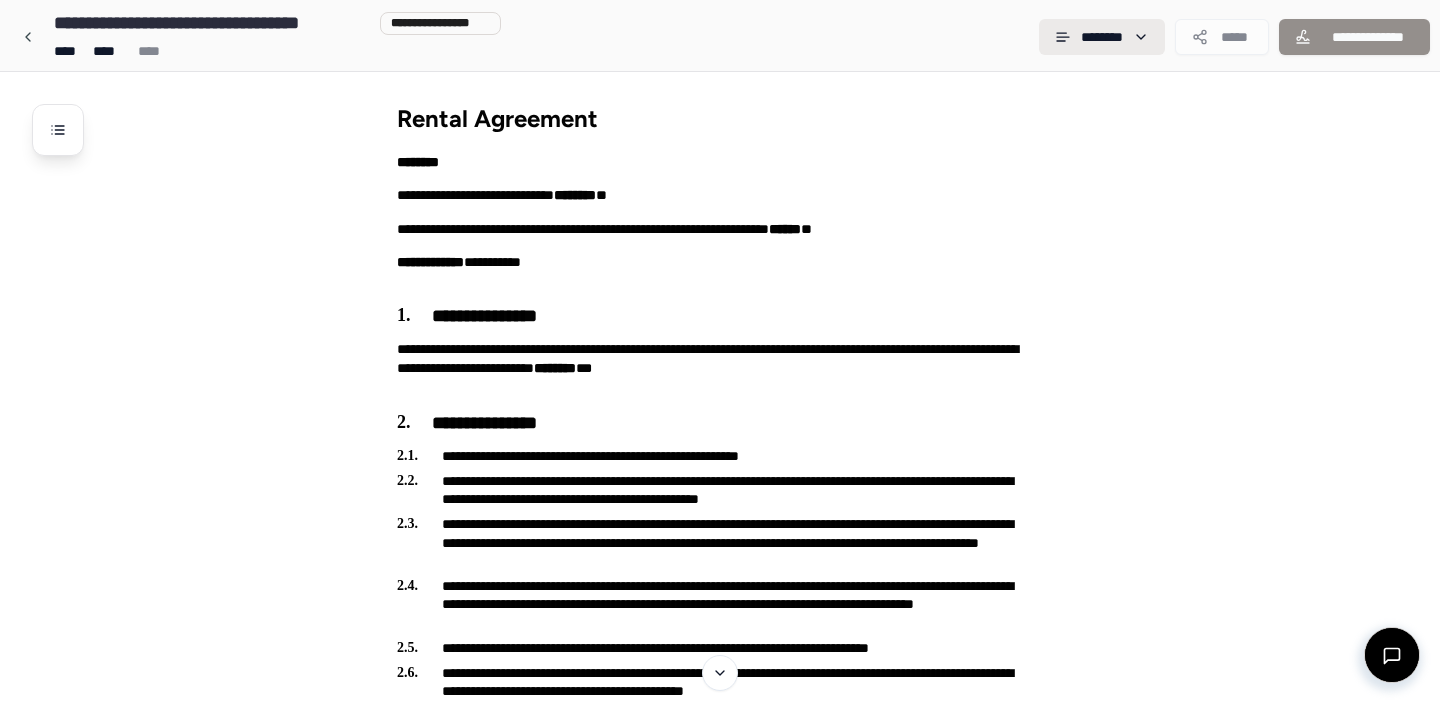 click on "Rental Agreement ********
[STREET] [CITY], [STATE] [ZIP]
[STREET] [CITY], [STATE] [ZIP]
[STREET] [CITY], [STATE] [ZIP]
[PHONE]
[EMAIL]
[DATE] [DATE]
[EMAIL]
[DATE]
[DATE]
[DATE]
[DATE]
**** ***
********" at bounding box center (720, 3155) 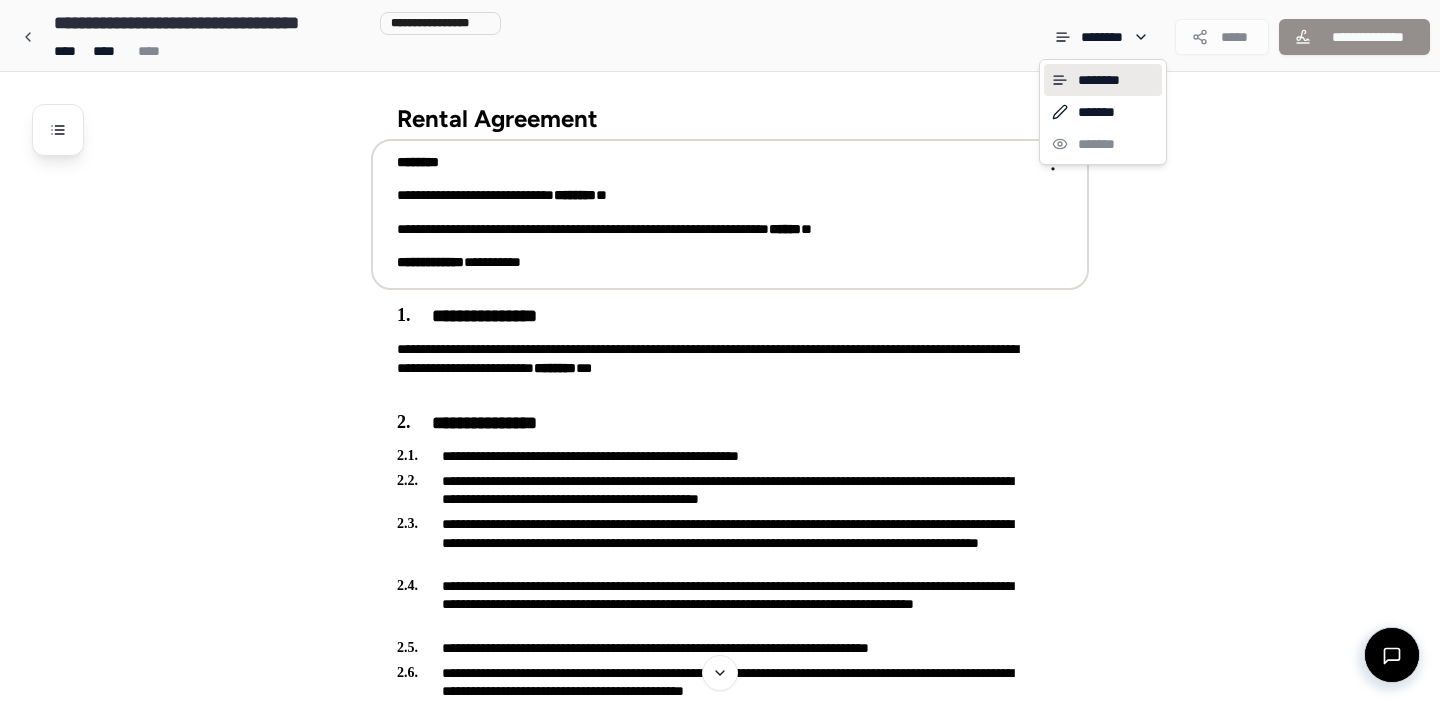 click on "Rental Agreement ********
[STREET] [CITY], [STATE] [ZIP]
[STREET] [CITY], [STATE] [ZIP]
[STREET] [CITY], [STATE] [ZIP]
[PHONE]
[EMAIL]
[DATE] [DATE]
[EMAIL]
[DATE]
[DATE]
[DATE]
[DATE]
**** ***
********" at bounding box center (720, 3155) 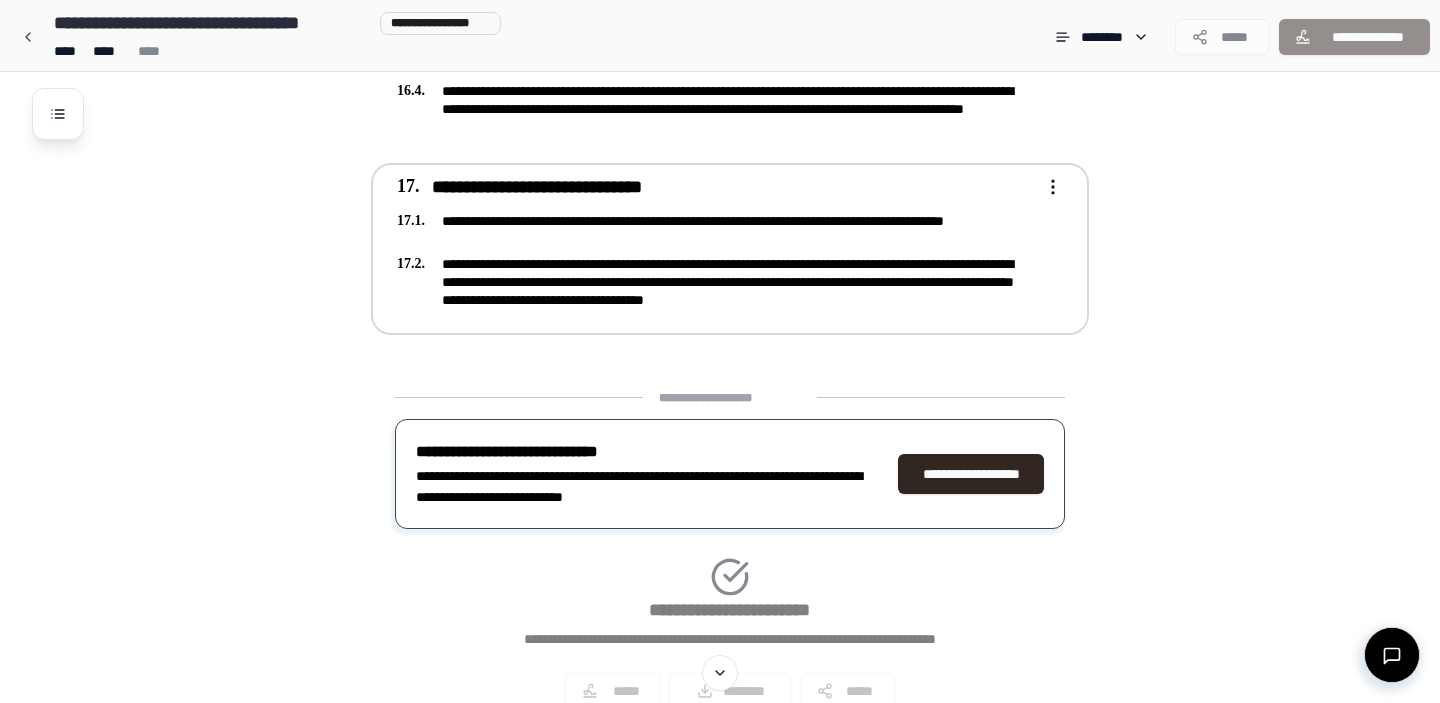 scroll, scrollTop: 5526, scrollLeft: 0, axis: vertical 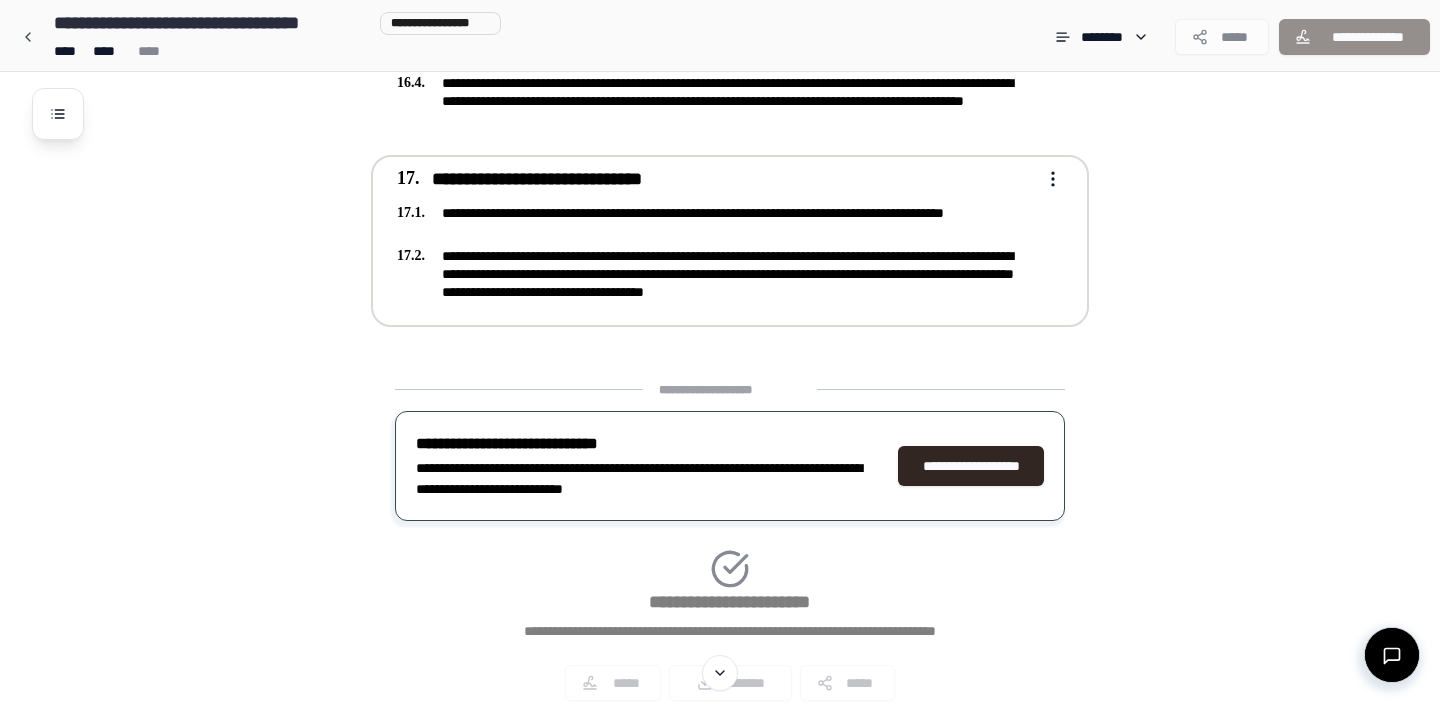 click on "Rental Agreement ********
[STREET] [CITY], [STATE] [ZIP]
[STREET] [CITY], [STATE] [ZIP]
[STREET] [CITY], [STATE] [ZIP]
[PHONE]
[EMAIL]
[DATE] [DATE]
[EMAIL]
[DATE]
[DATE]
[DATE]
[DATE]
**** ***
********" at bounding box center (720, -2371) 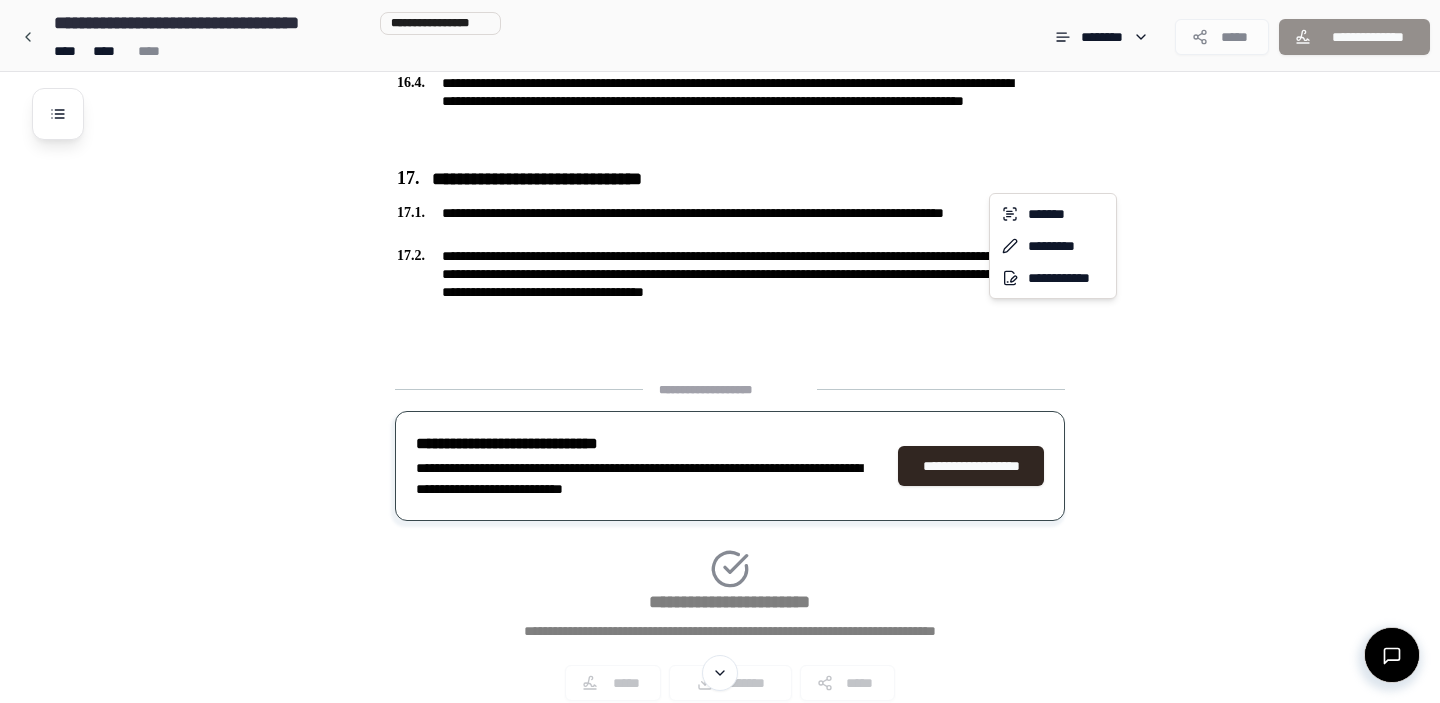 click on "Rental Agreement ********
[STREET] [CITY], [STATE] [ZIP]
[STREET] [CITY], [STATE] [ZIP]
[STREET] [CITY], [STATE] [ZIP]
[PHONE]
[EMAIL]
[DATE] [DATE]
[EMAIL]
[DATE]
[DATE]
[DATE]
[DATE]
**** ***
********" at bounding box center [720, -2371] 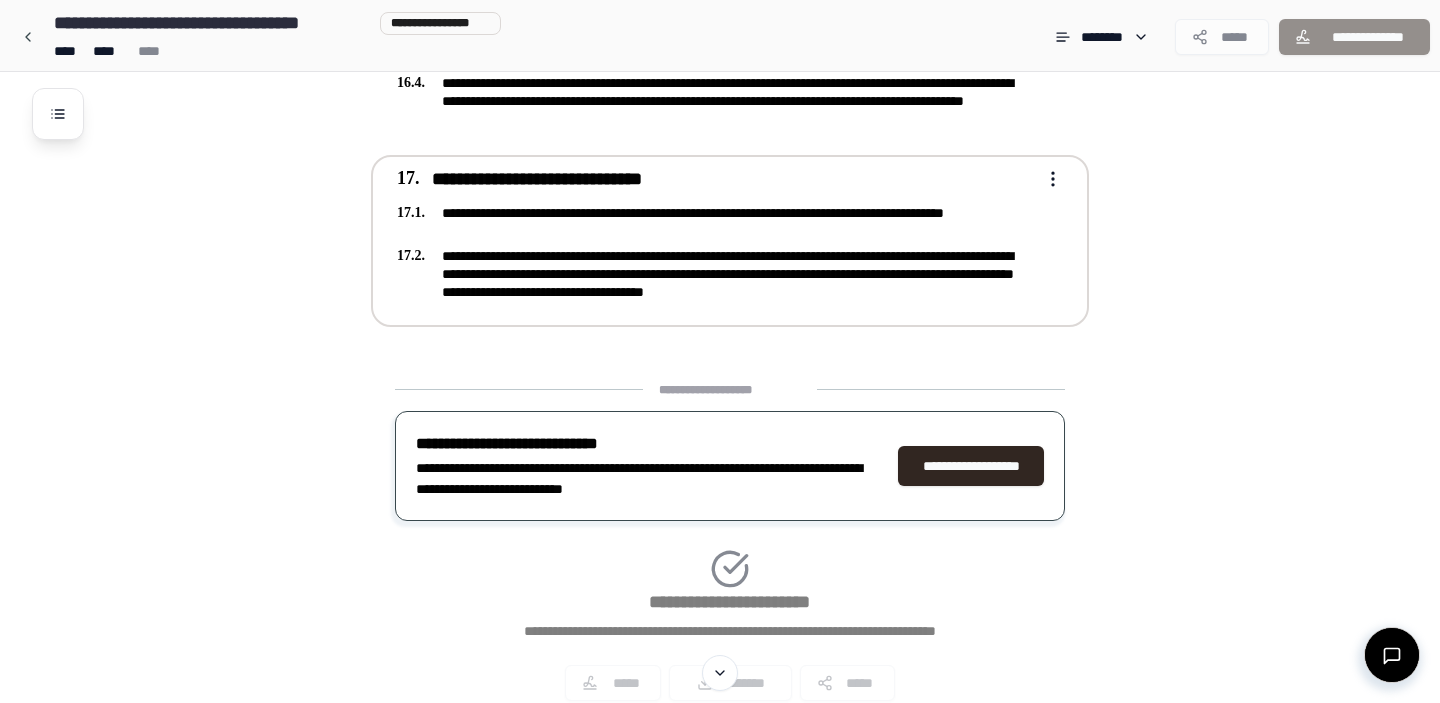 click on "**********" at bounding box center [716, 274] 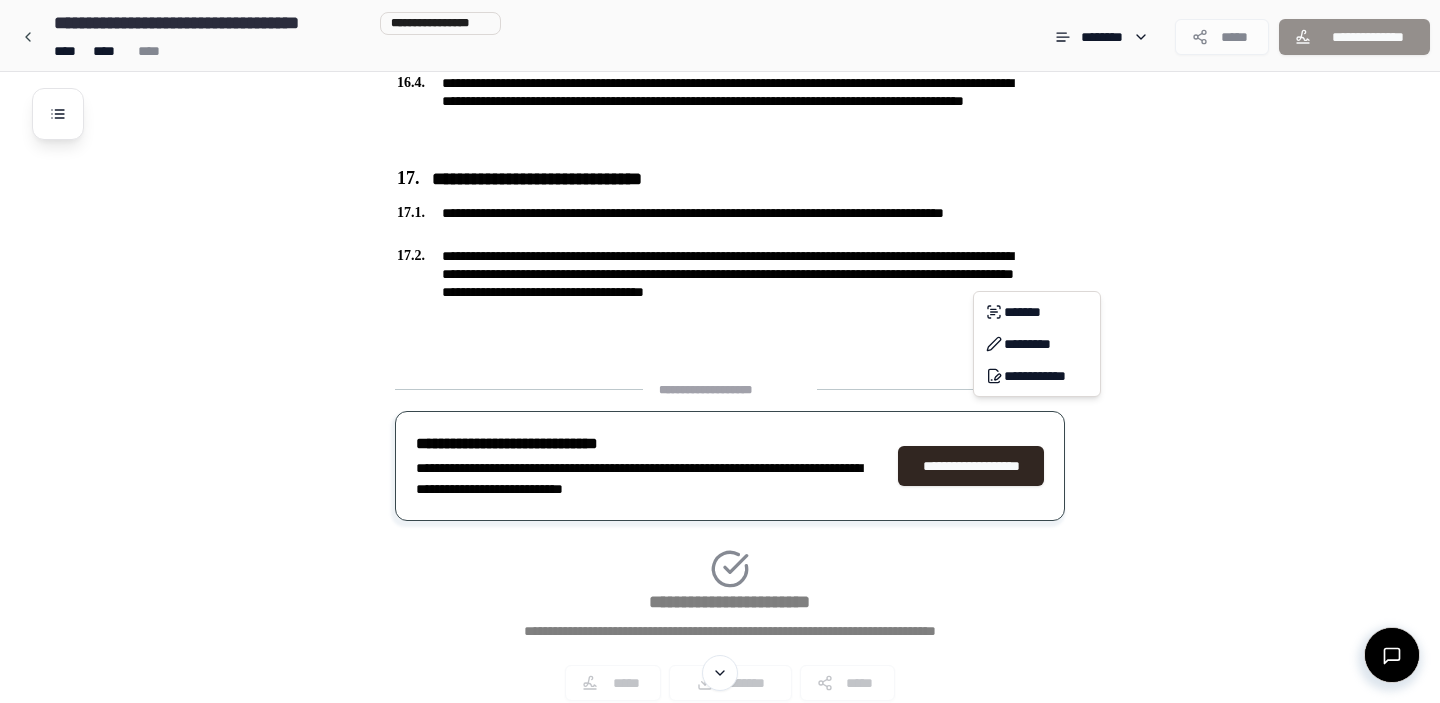 click on "Rental Agreement ********
[STREET] [CITY], [STATE] [ZIP]
[STREET] [CITY], [STATE] [ZIP]
[STREET] [CITY], [STATE] [ZIP]
[PHONE]
[EMAIL]
[DATE] [DATE]
[EMAIL]
[DATE]
[DATE]
[DATE]
[DATE]
**** ***
********" at bounding box center [720, -2371] 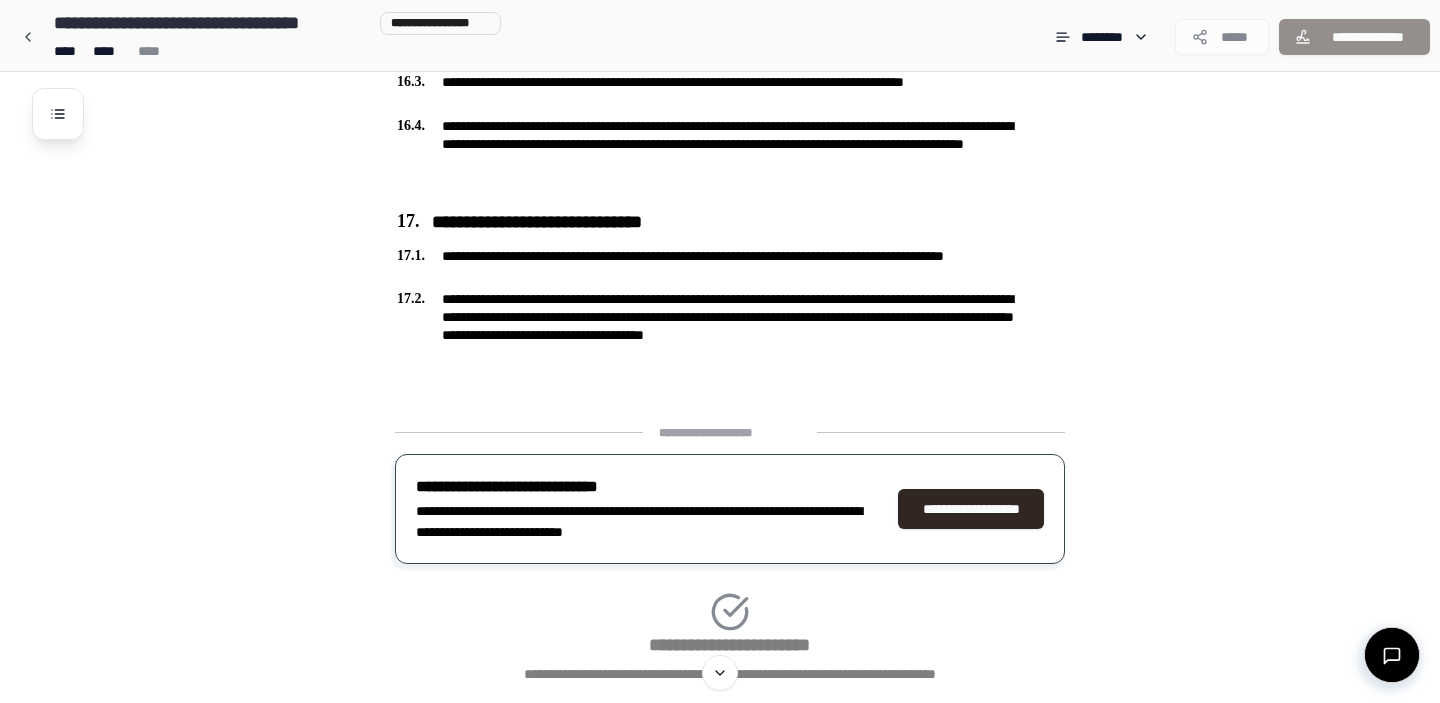 scroll, scrollTop: 5608, scrollLeft: 0, axis: vertical 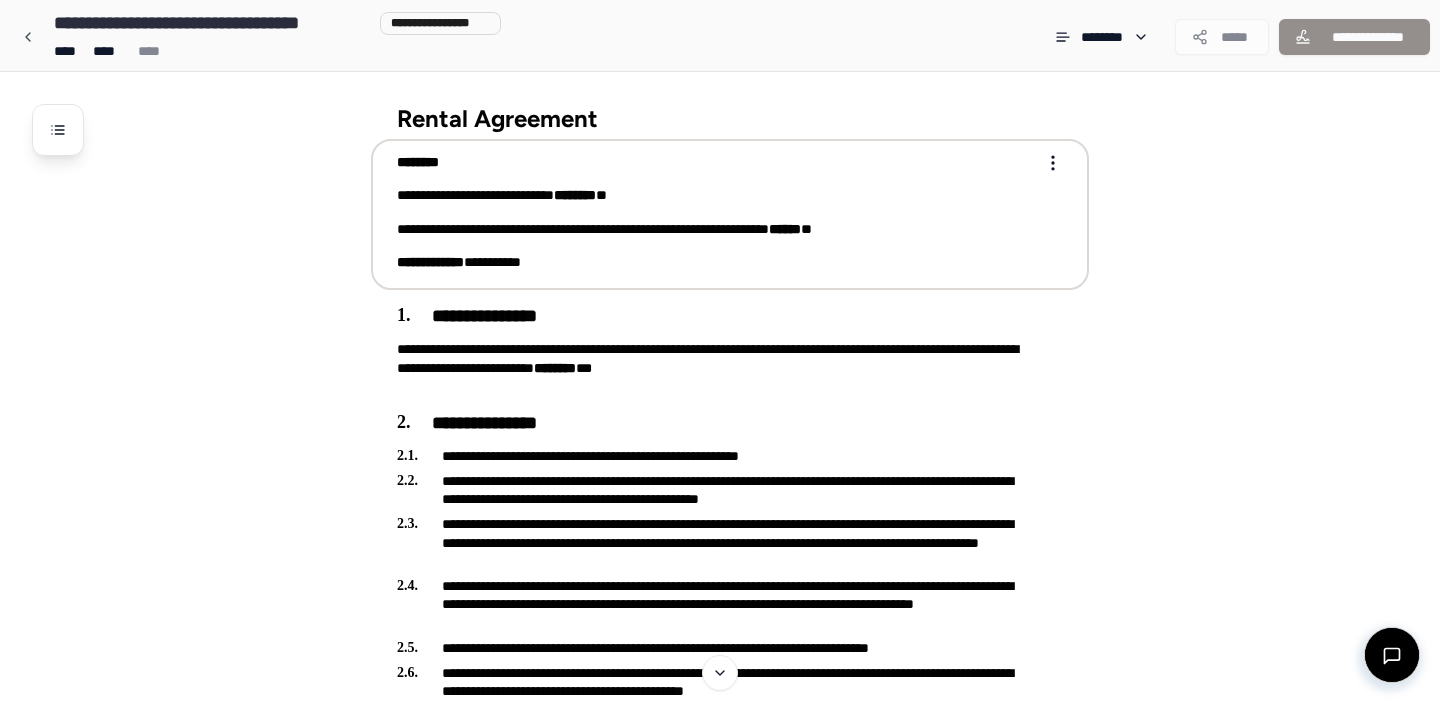 click on "[STREET] [CITY], [STATE] [ZIP]" at bounding box center (716, 229) 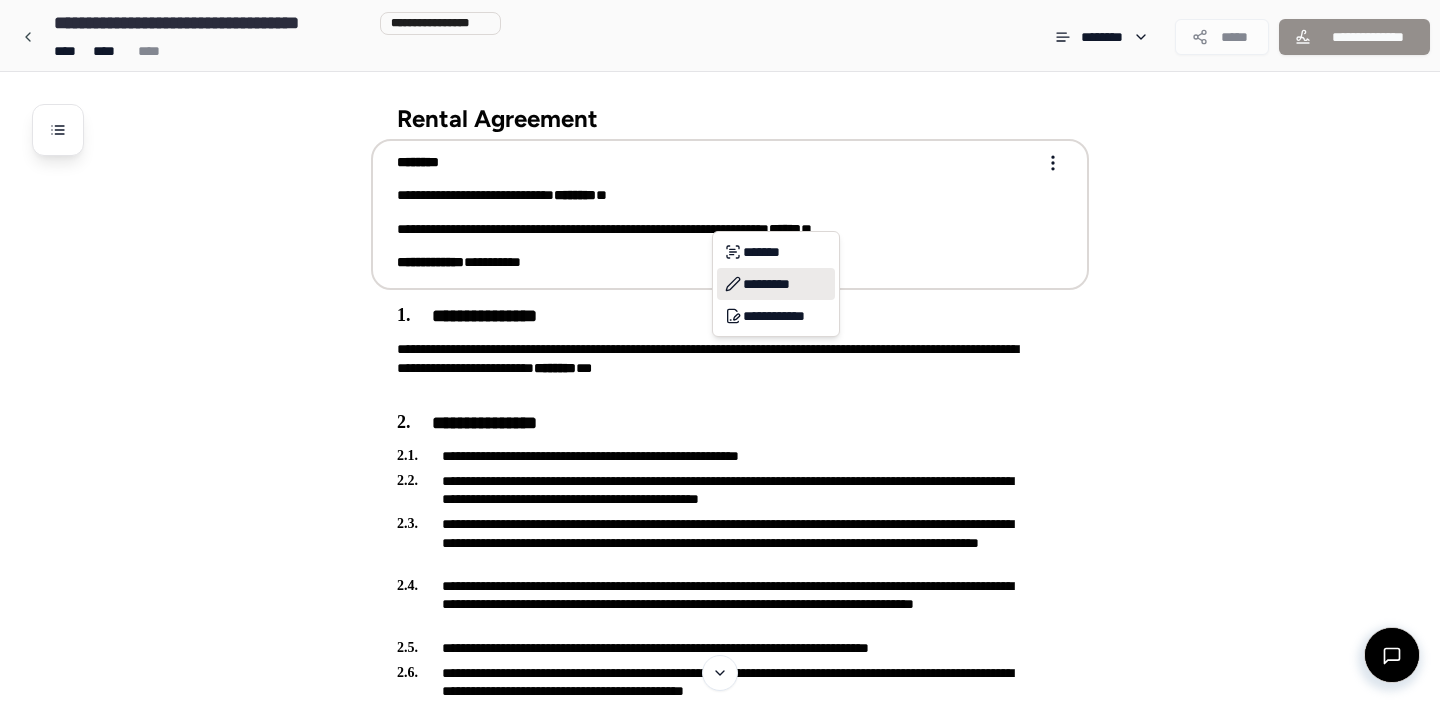 click on "*********" at bounding box center [776, 284] 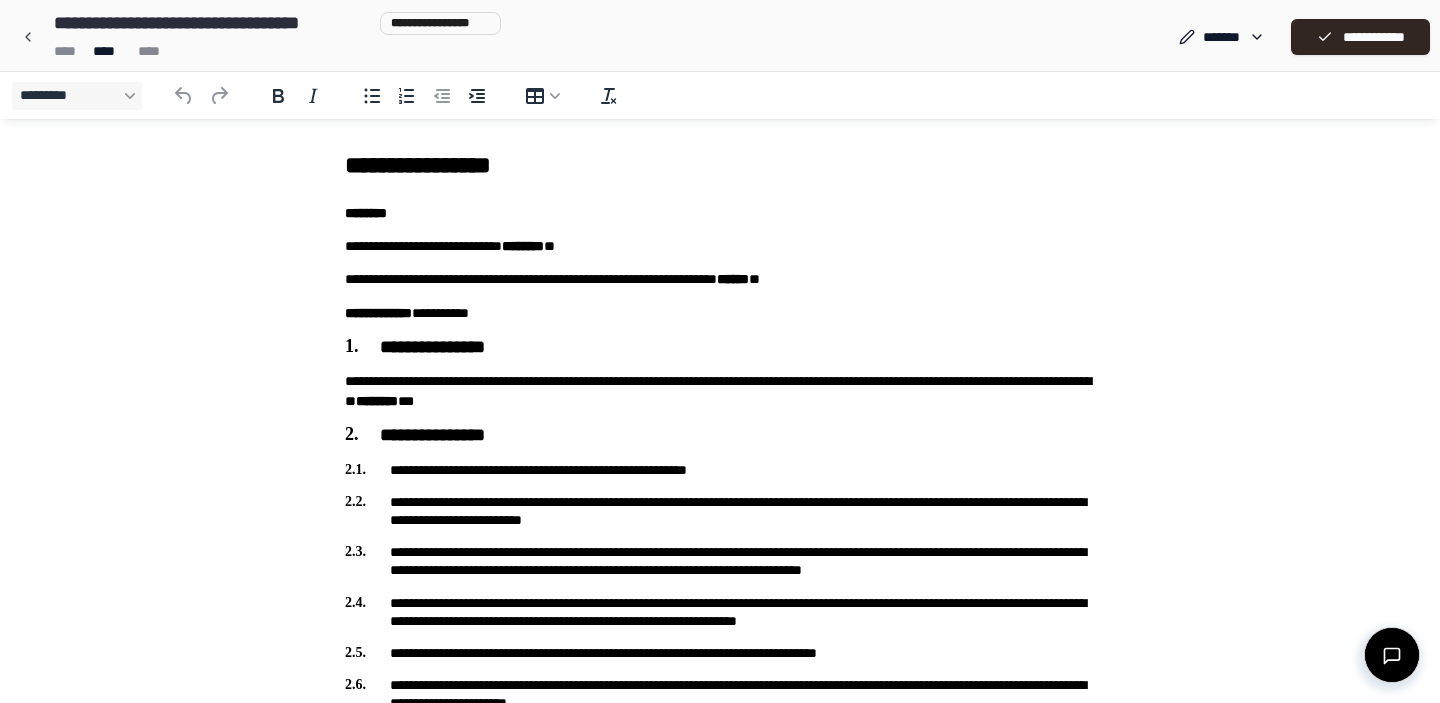 scroll, scrollTop: 0, scrollLeft: 0, axis: both 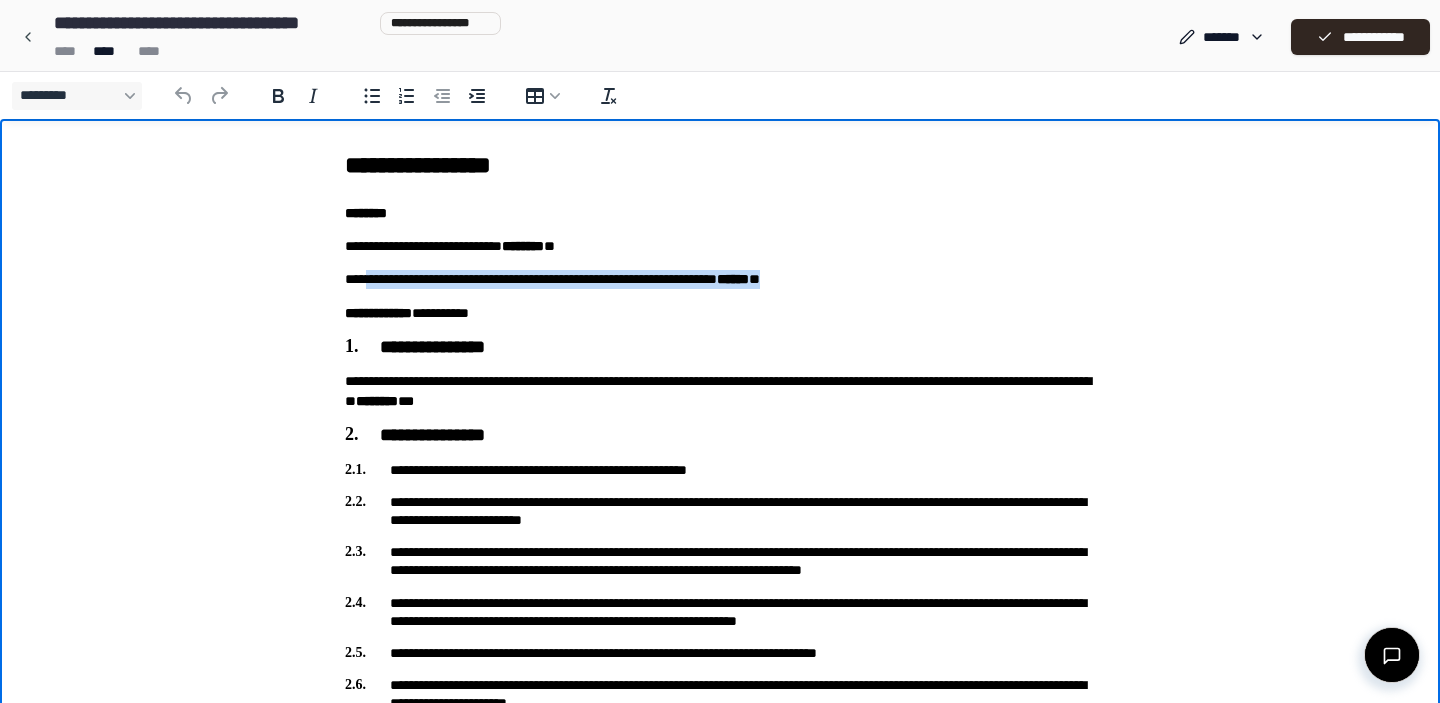 drag, startPoint x: 366, startPoint y: 277, endPoint x: 477, endPoint y: 305, distance: 114.47707 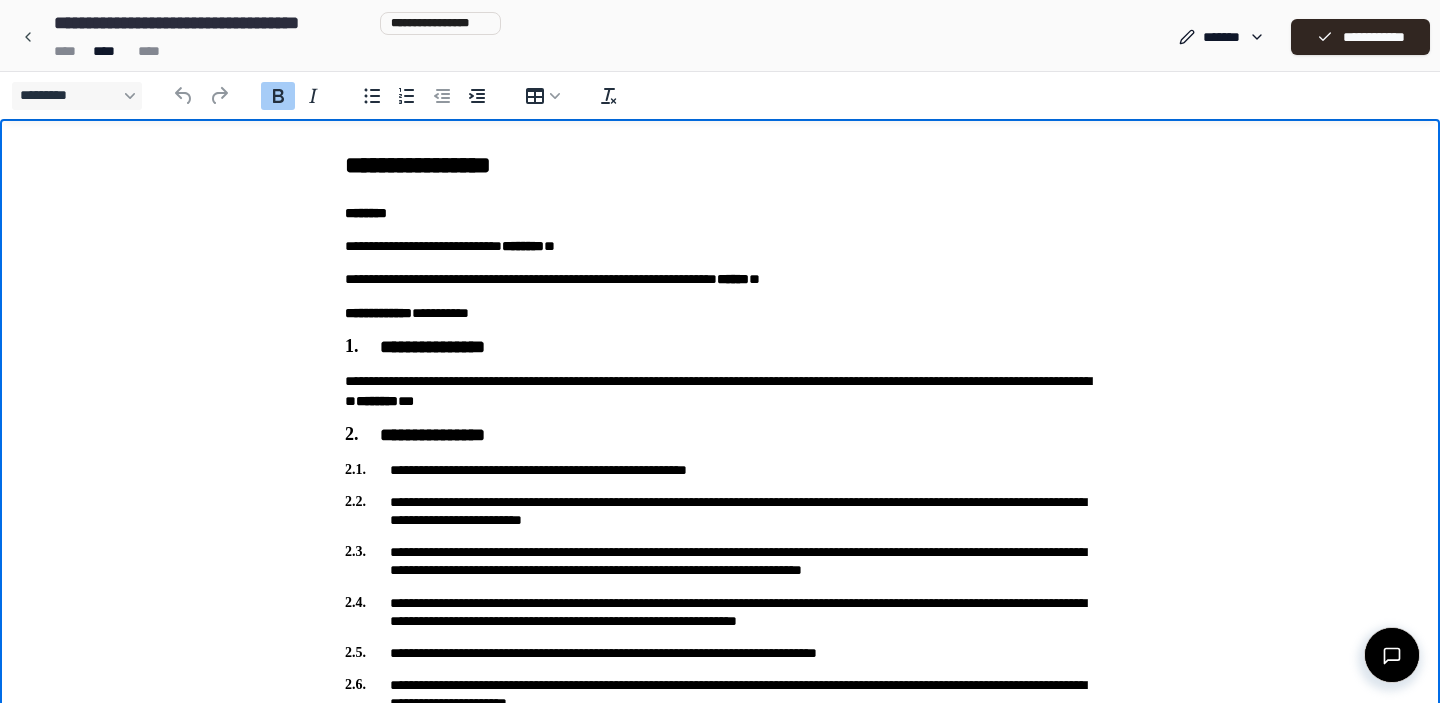 click on "[FIRST] [LAST] [STREET] [CITY], [STATE] [ZIP] [STREET] [CITY], [STATE] [ZIP] [STREET] [CITY], [STATE] [ZIP] [PHONE] [EMAIL] [DATE] [DATE] [DATE] [DATE] [DATE] [DATE] [DATE] [DATE] [DATE] [DATE]" at bounding box center (720, 2702) 